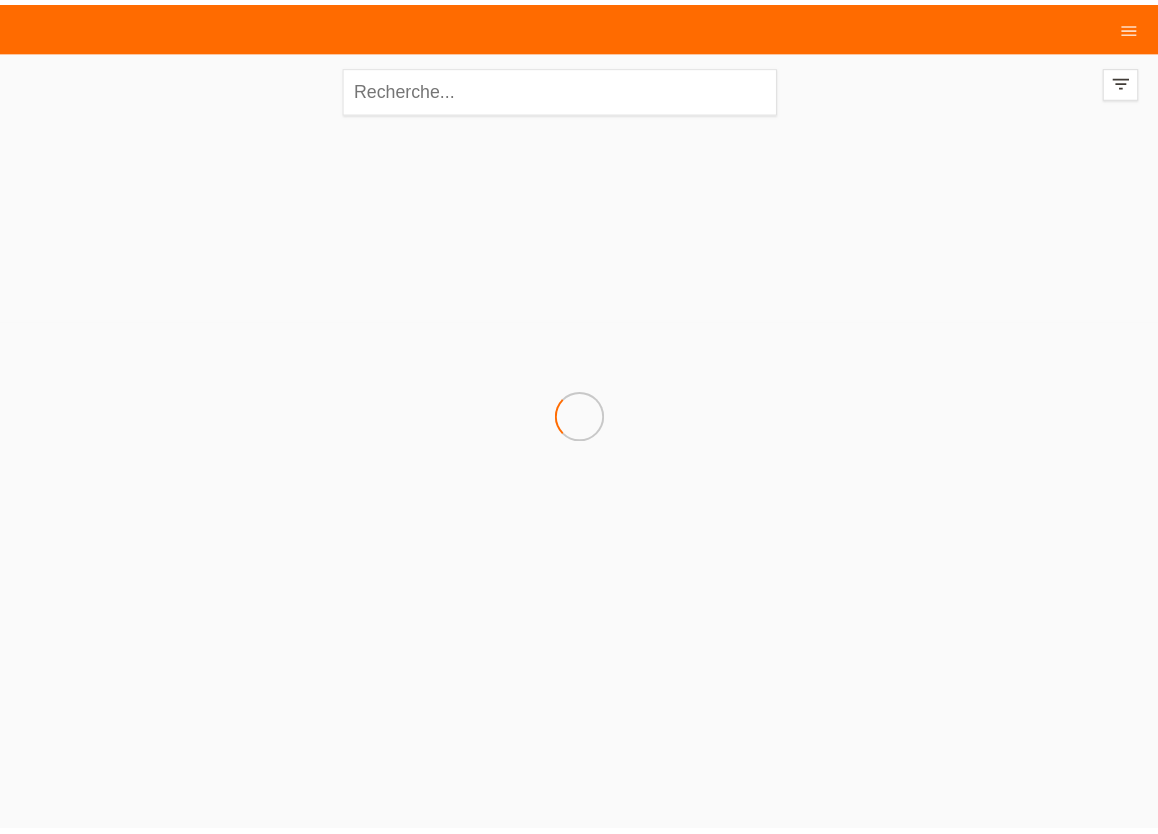 scroll, scrollTop: 0, scrollLeft: 0, axis: both 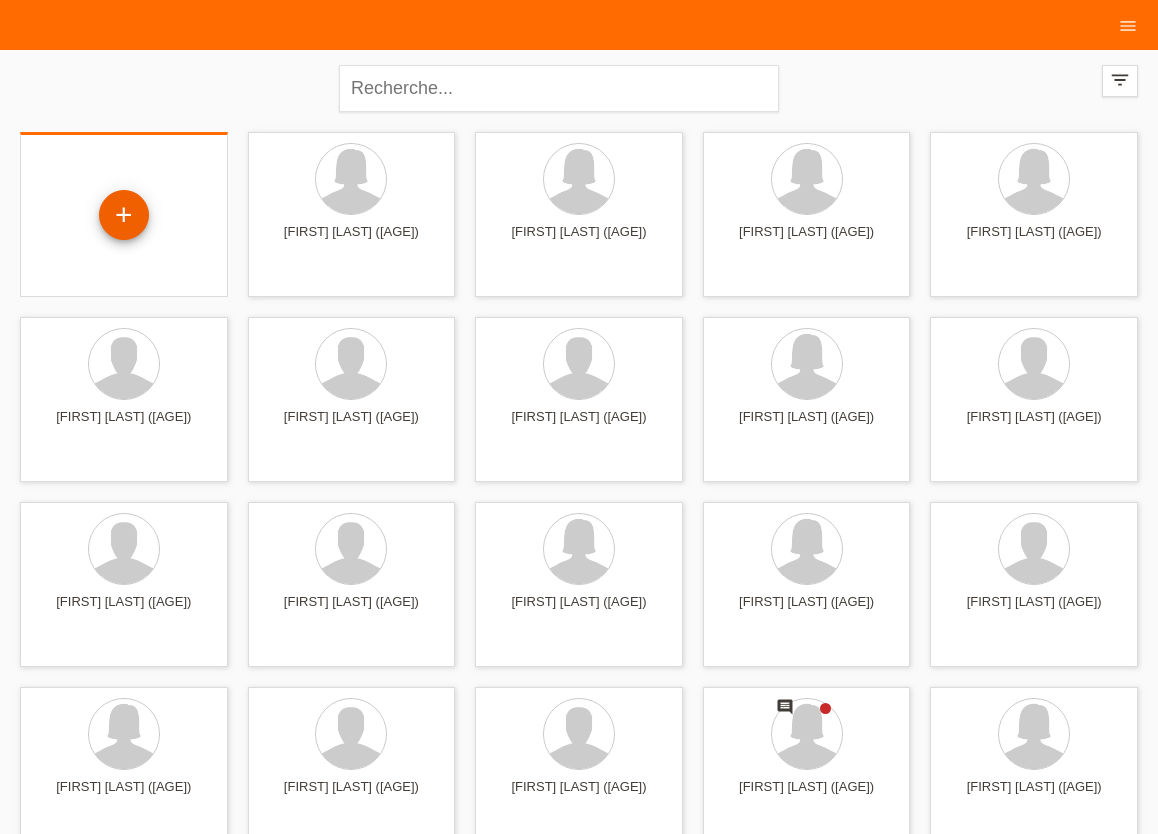 click on "+" at bounding box center (124, 215) 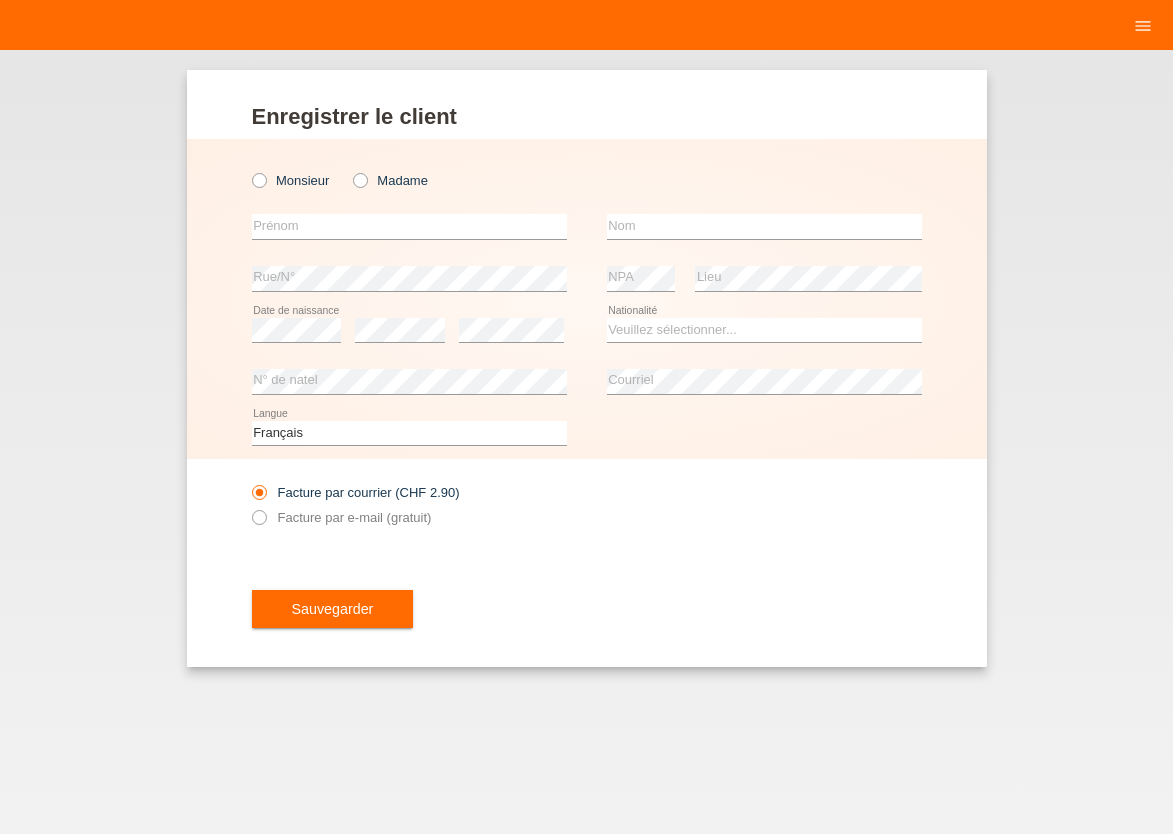 scroll, scrollTop: 0, scrollLeft: 0, axis: both 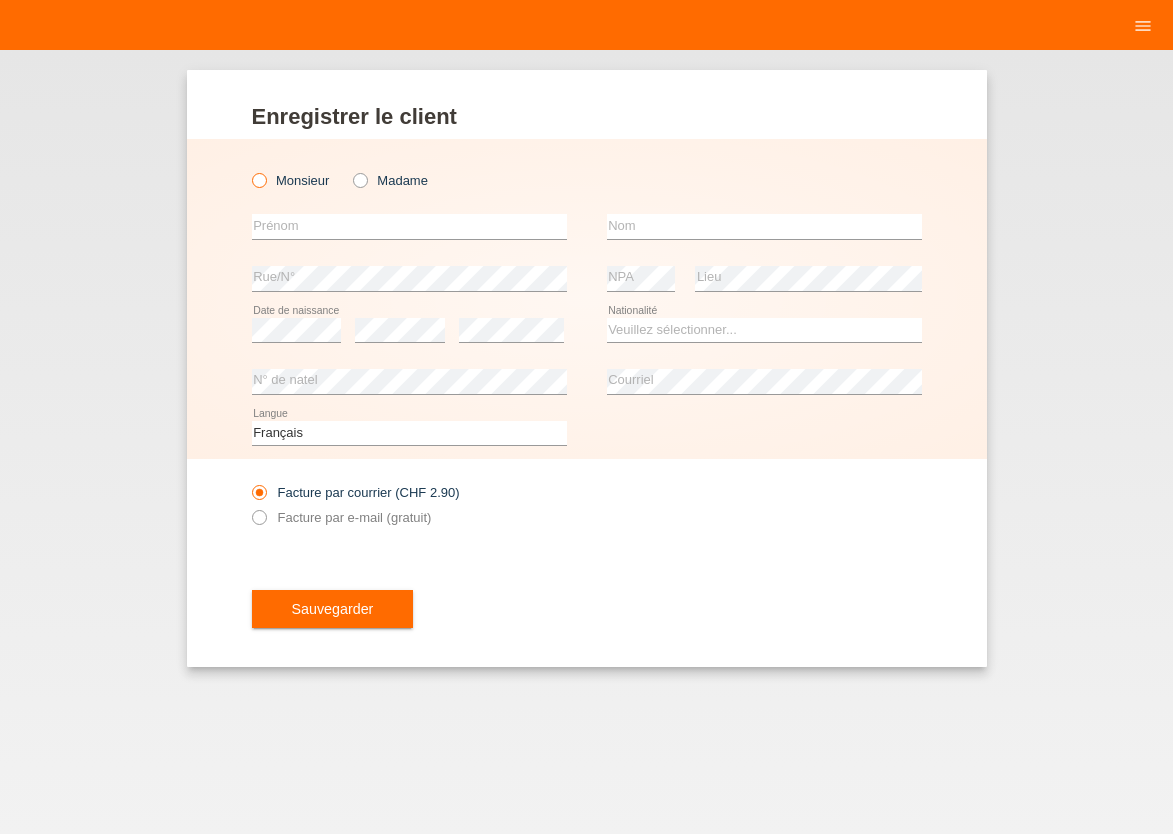 click at bounding box center [248, 170] 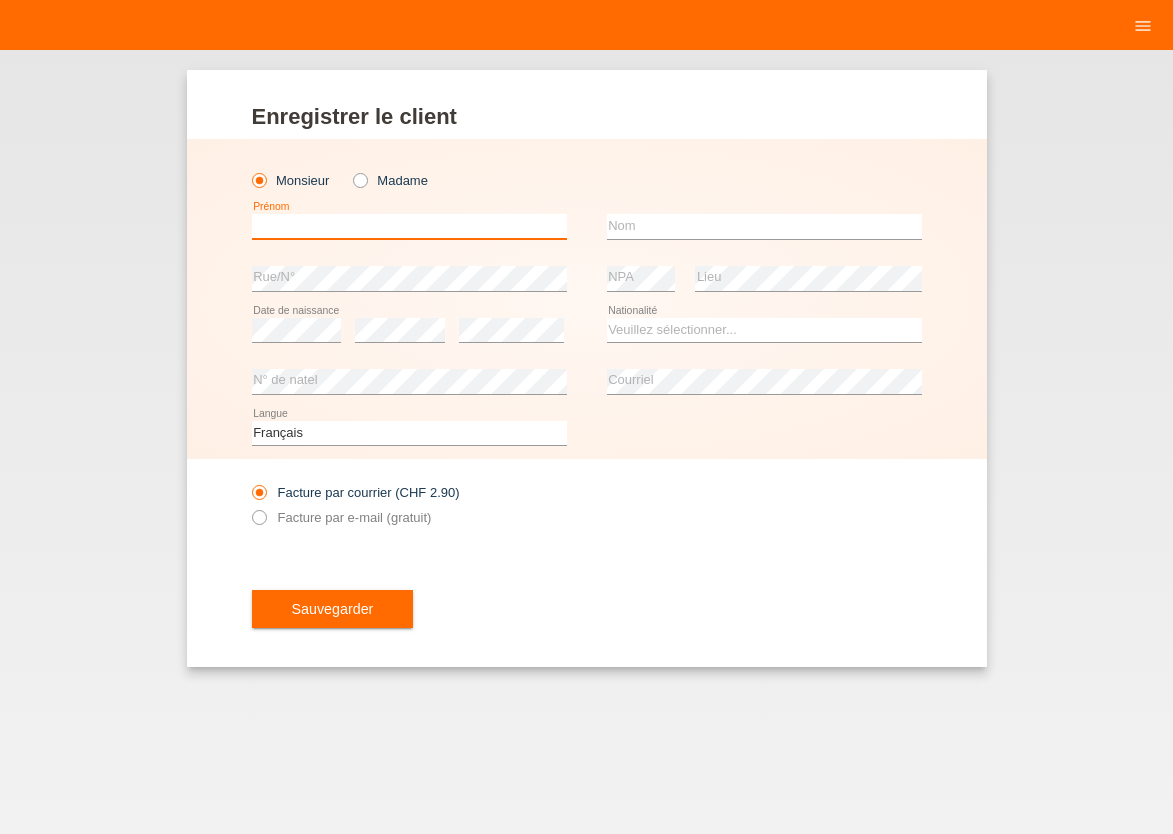 click at bounding box center [409, 226] 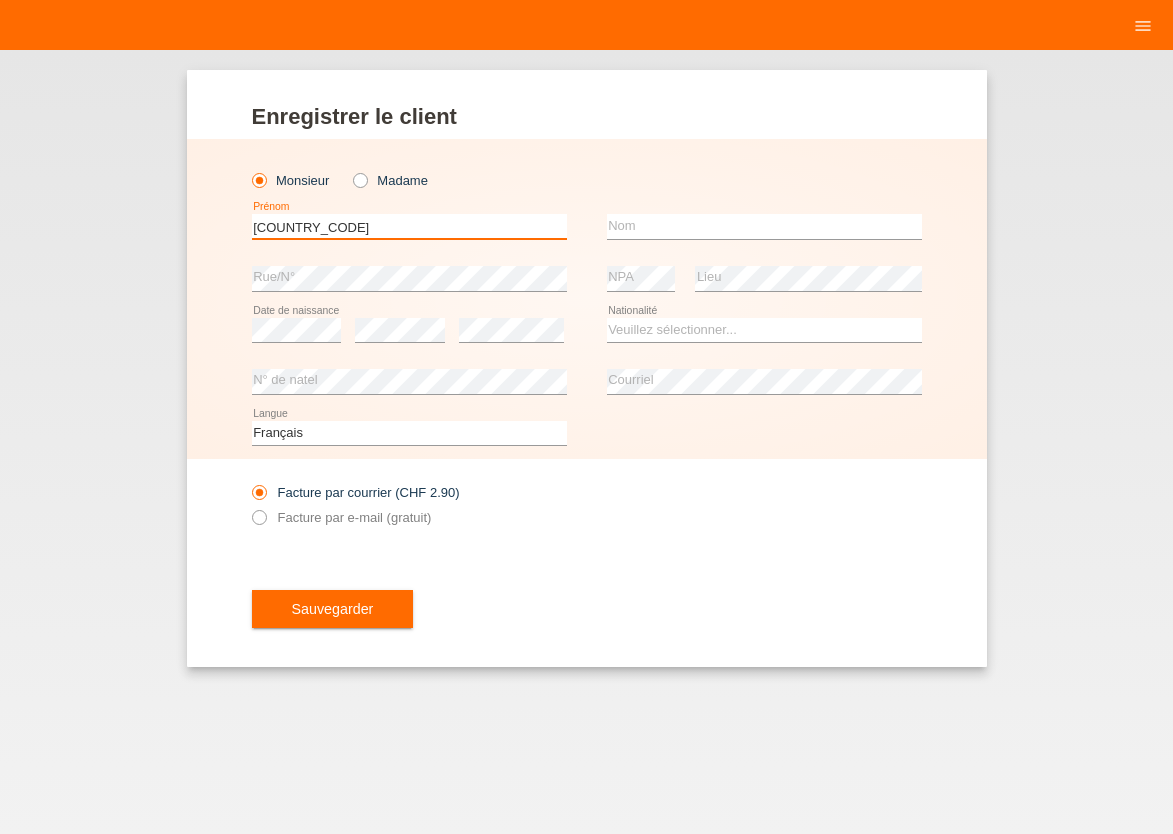 type on "JORDI" 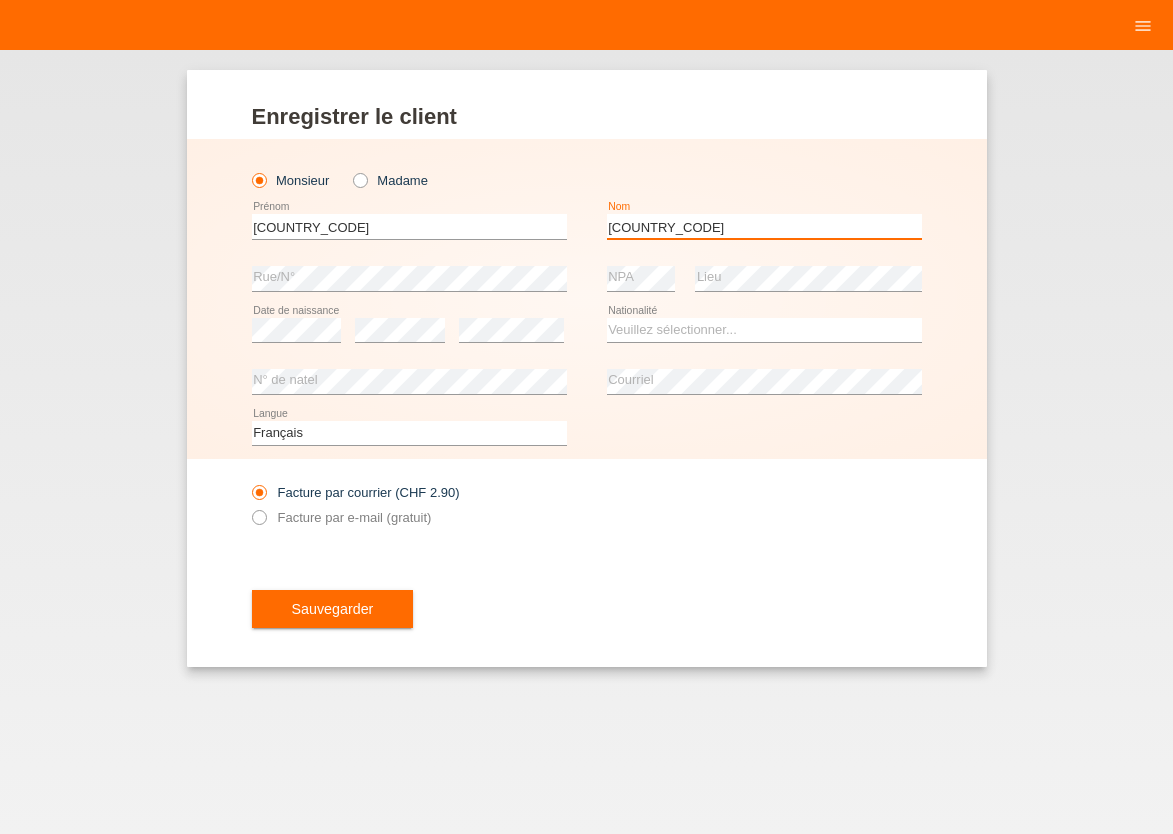 type on "[LAST]" 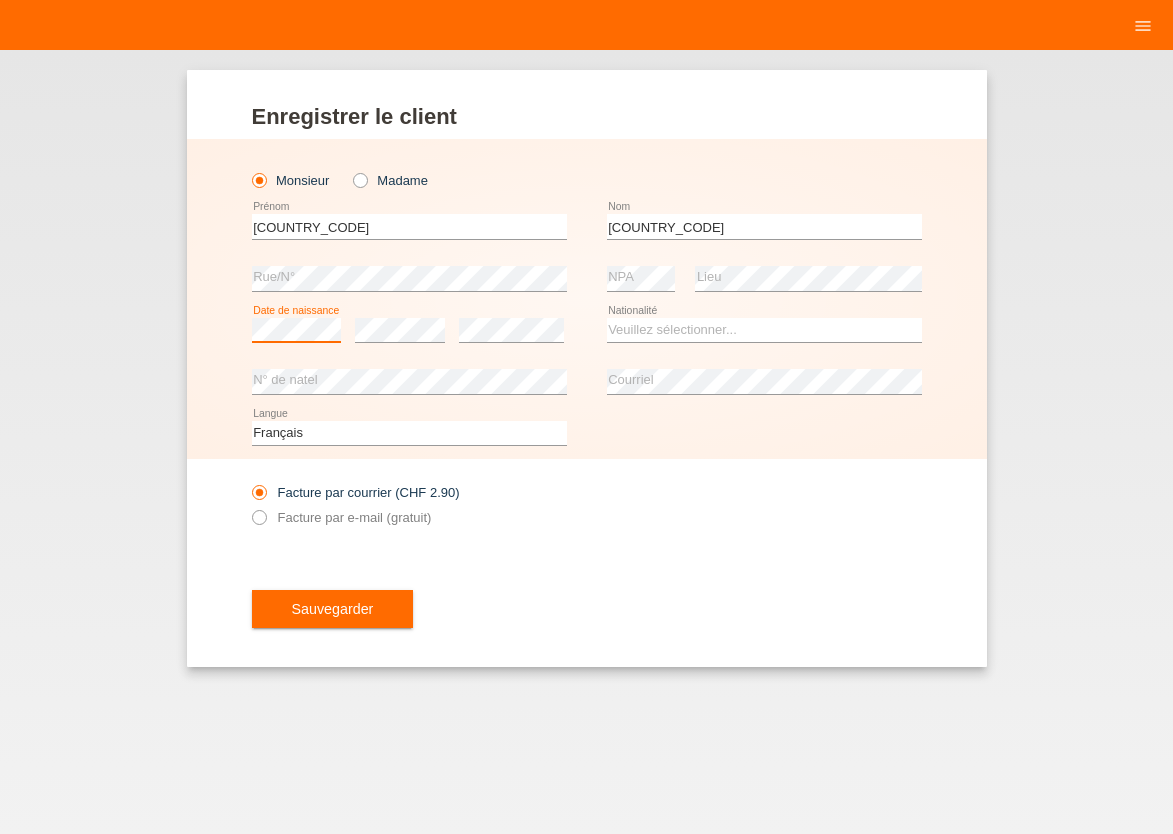 scroll, scrollTop: 0, scrollLeft: 0, axis: both 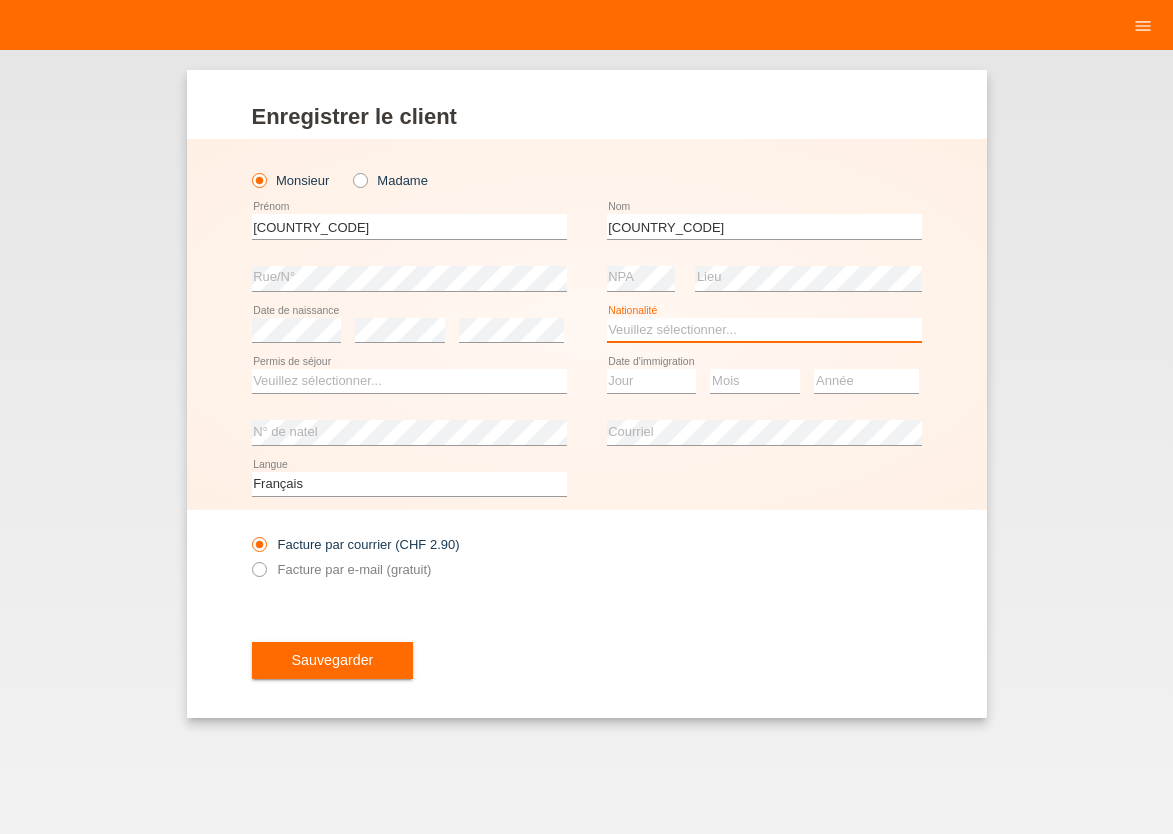 click on "Veuillez sélectionner...
Suisse
Allemagne
Autriche
Liechtenstein
------------
Afghanistan
Afrique du Sud
Åland
Albanie
Algérie Allemagne Andorre Angola Anguilla Antarctique Antigua-et-Barbuda Argentine" at bounding box center (764, 330) 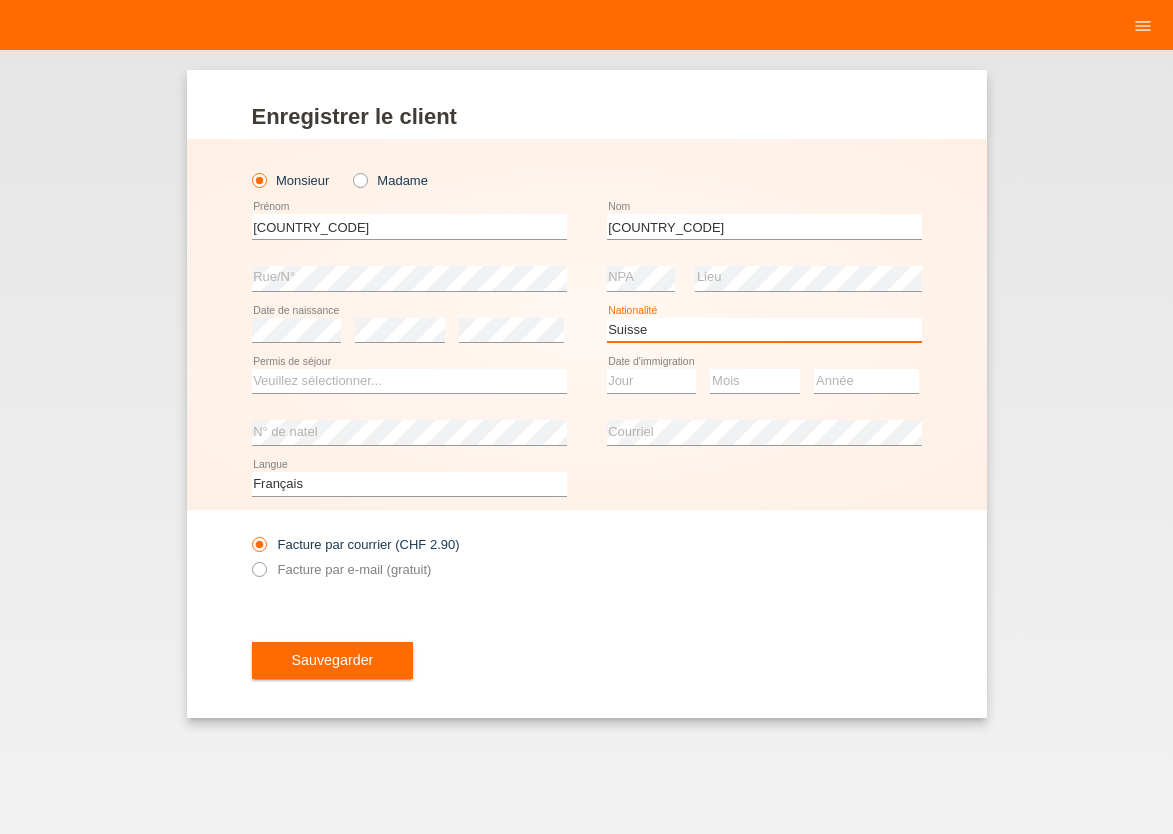 click on "Suisse" at bounding box center (0, 0) 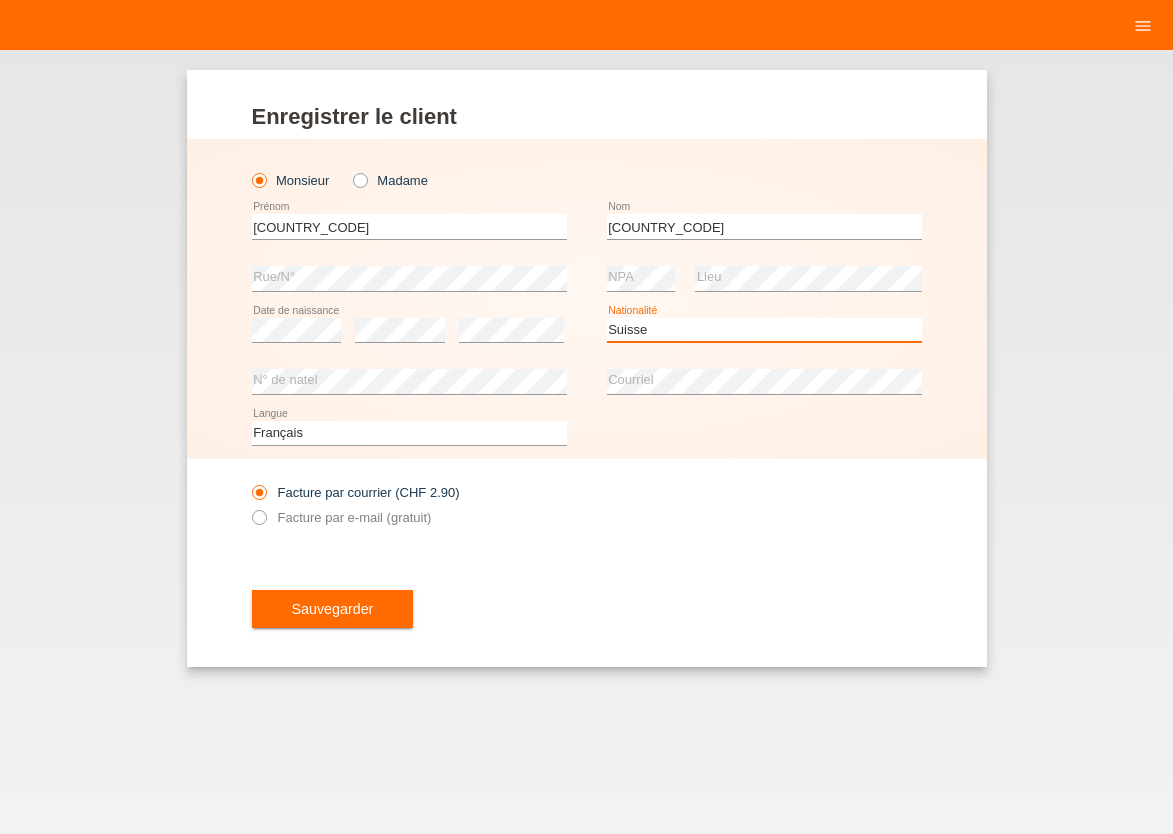 scroll, scrollTop: 0, scrollLeft: 0, axis: both 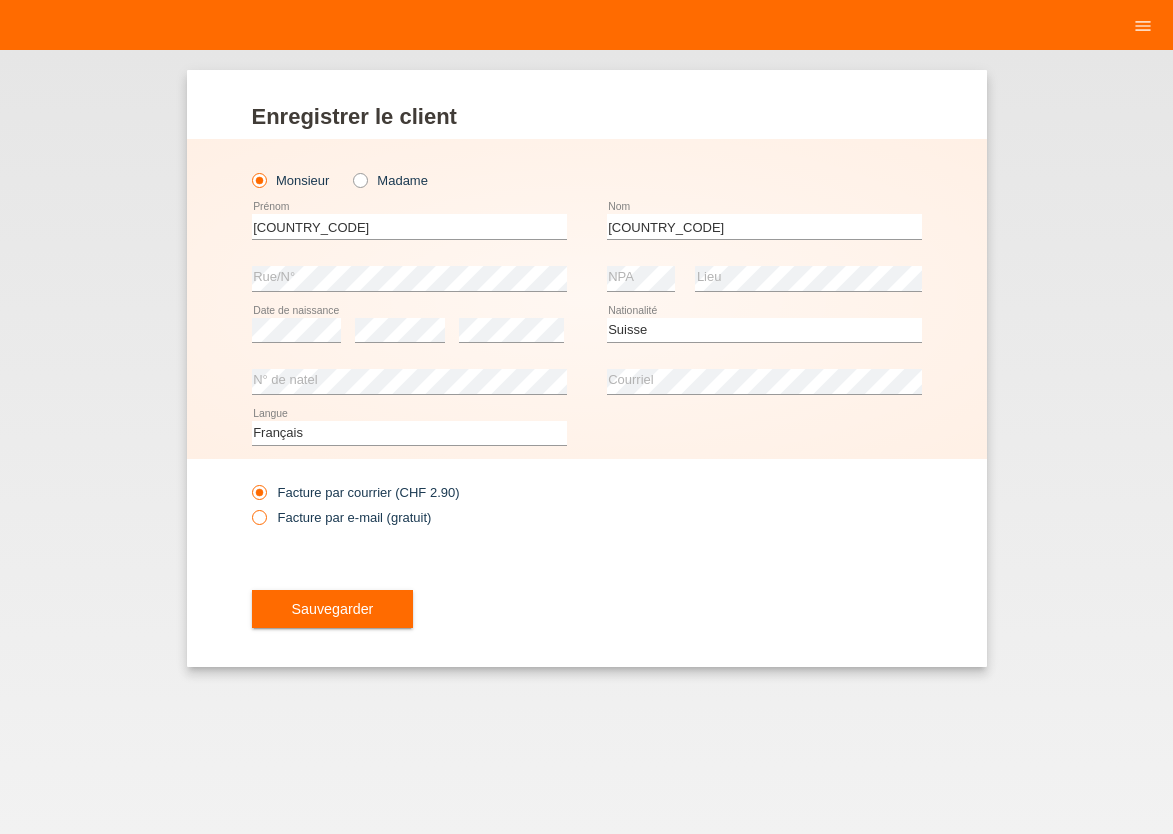 click at bounding box center [248, 507] 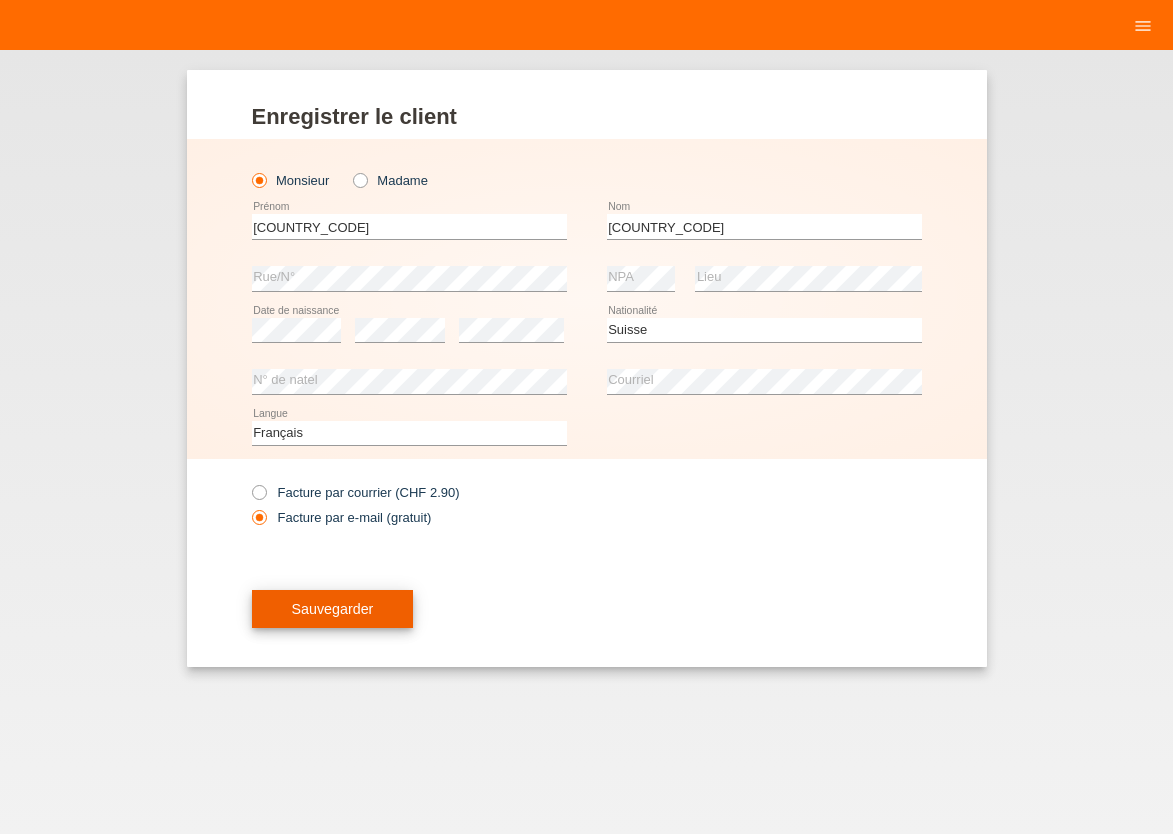 click on "Sauvegarder" at bounding box center [333, 609] 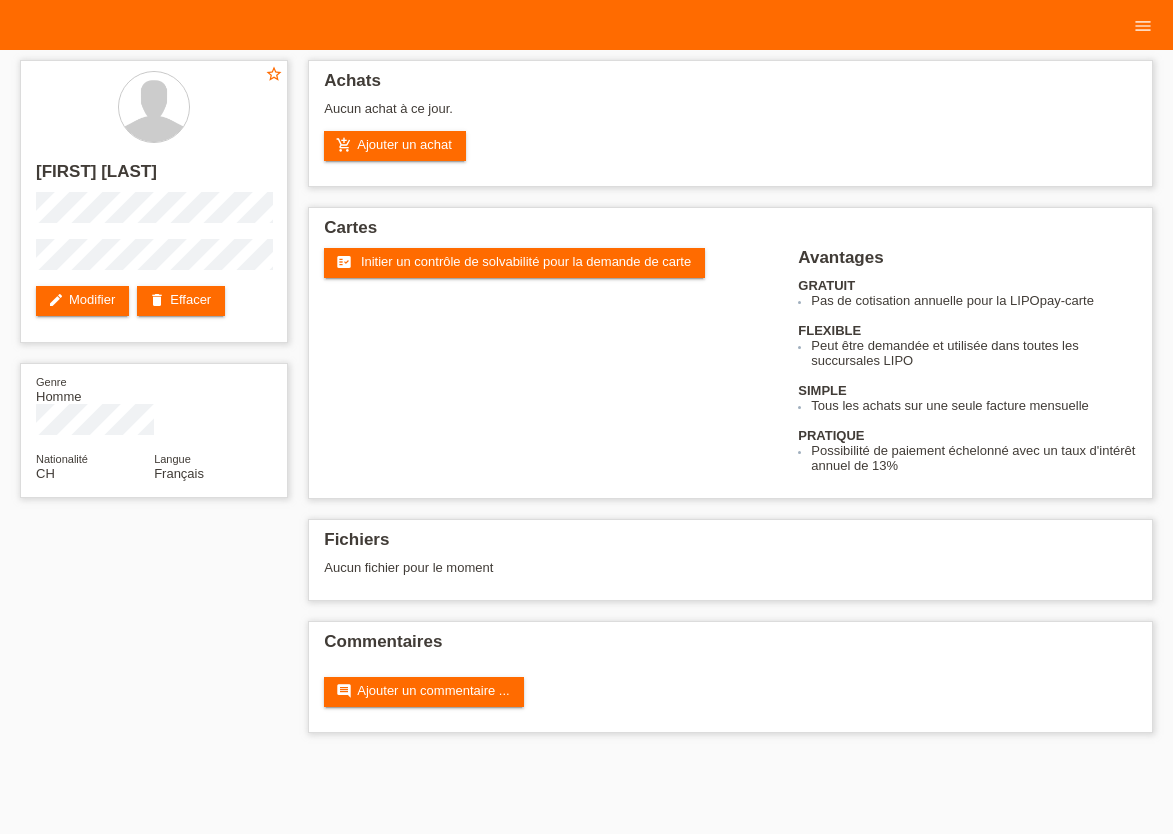 scroll, scrollTop: 0, scrollLeft: 0, axis: both 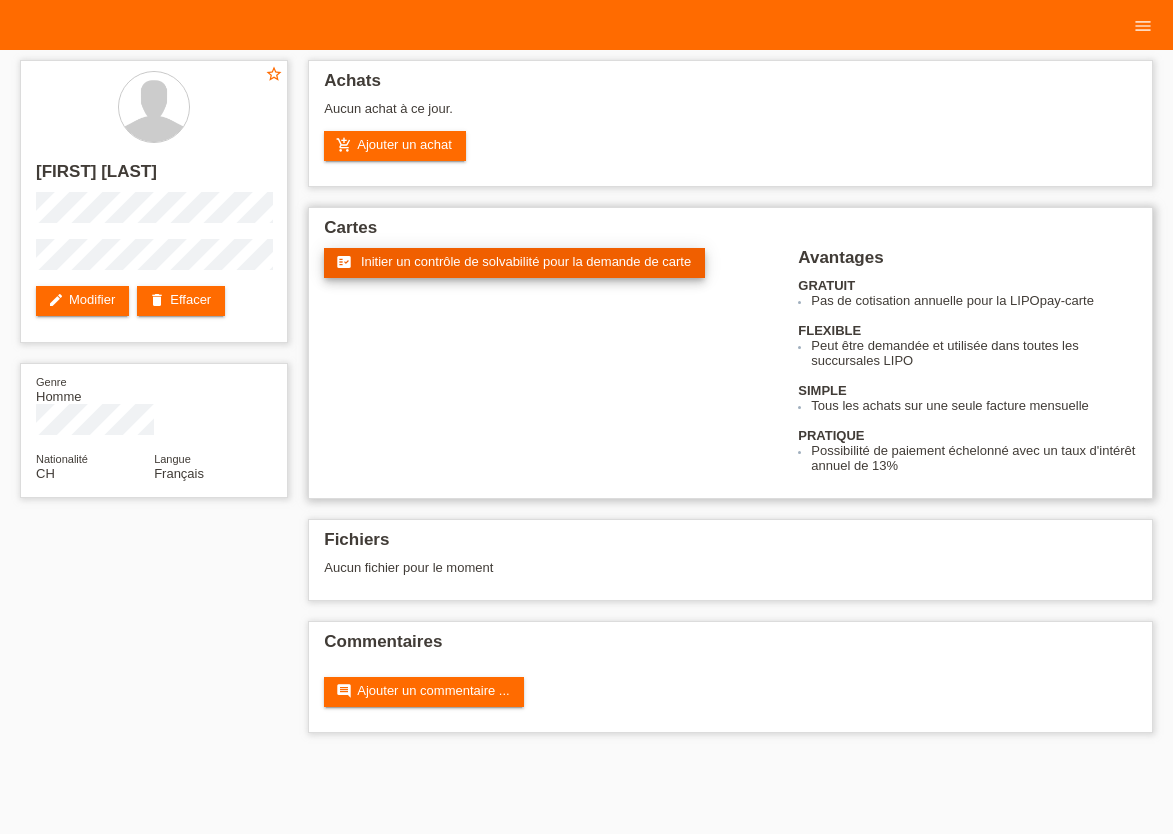 click on "Initier un contrôle de solvabilité pour la demande de carte" at bounding box center [526, 261] 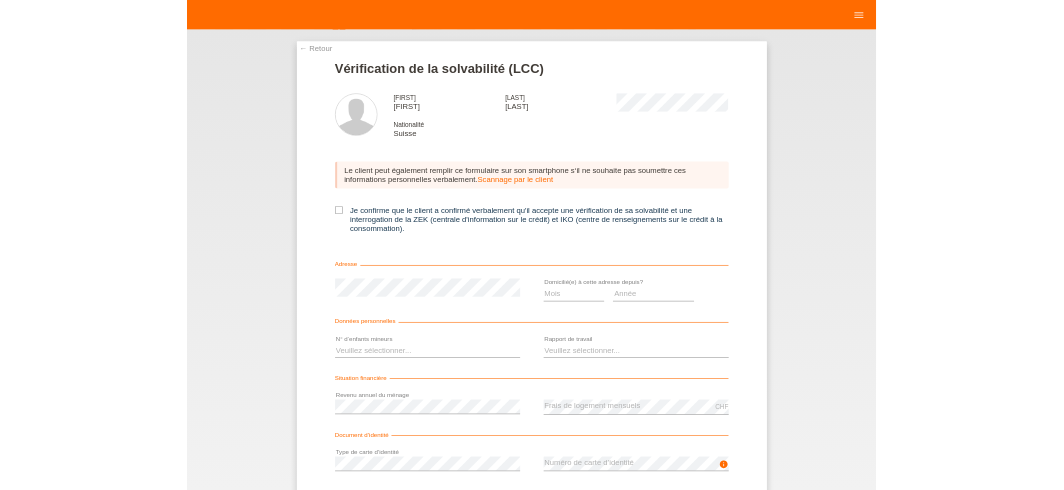 scroll, scrollTop: 0, scrollLeft: 0, axis: both 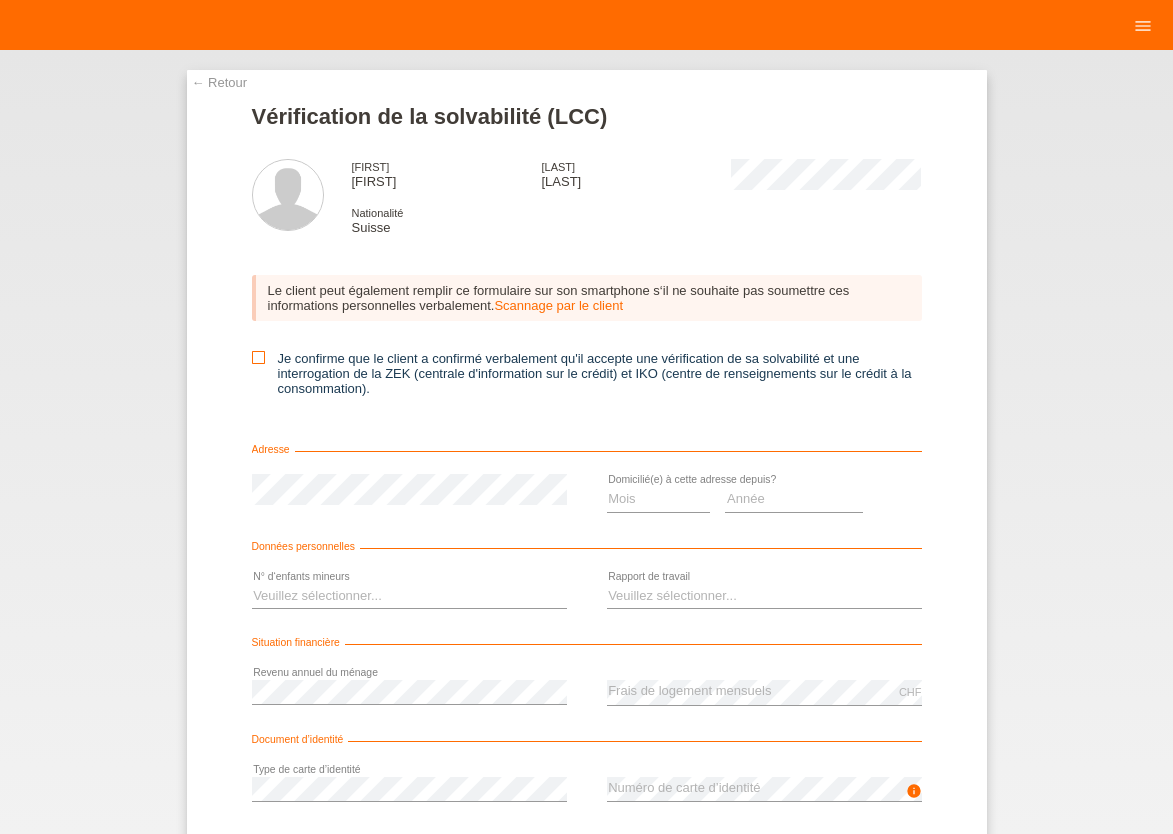 click at bounding box center (258, 357) 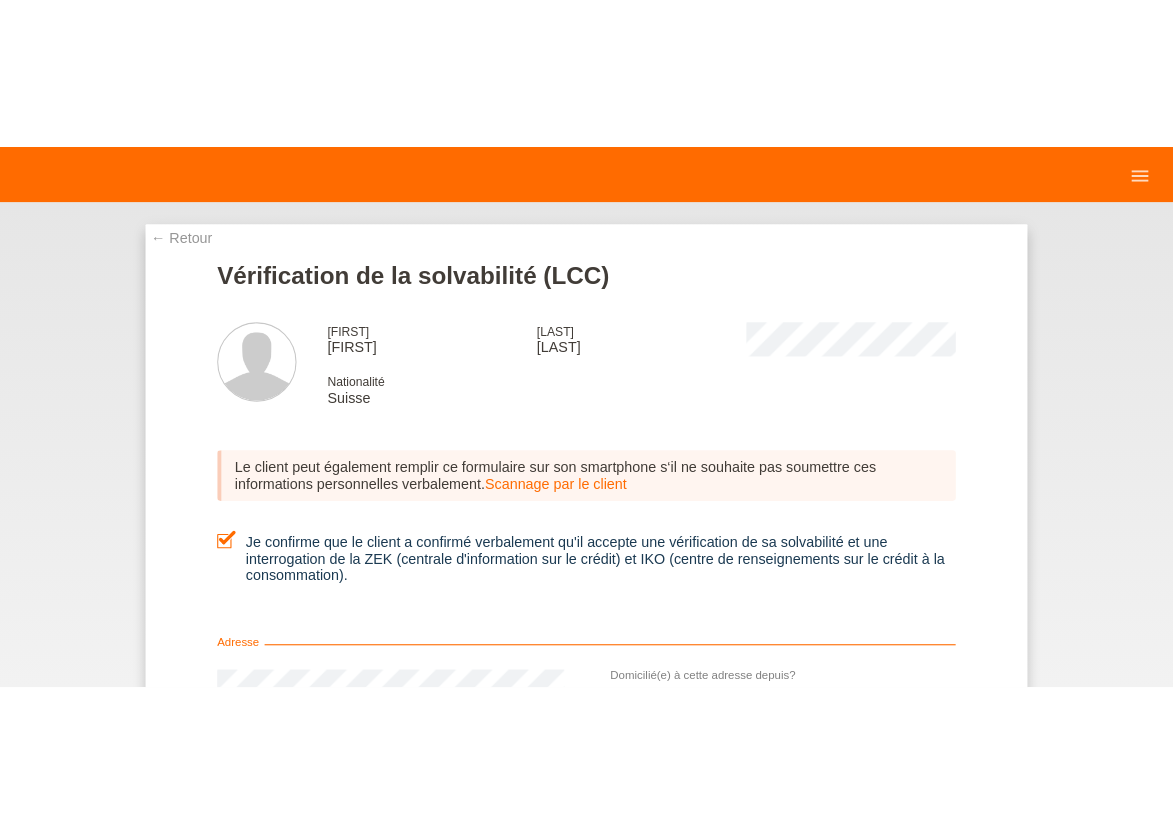 scroll, scrollTop: 73, scrollLeft: 0, axis: vertical 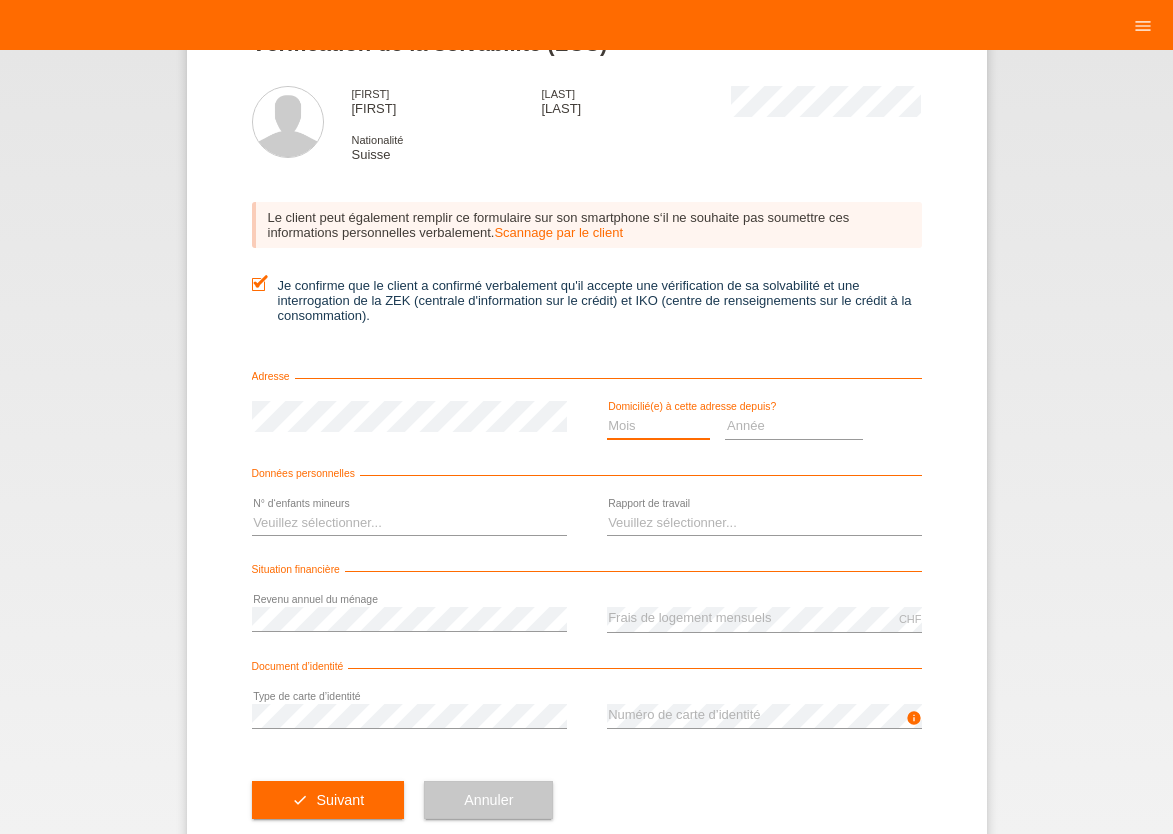 click on "Mois
01
02
03
04
05
06
07
08
09
10" at bounding box center (659, 426) 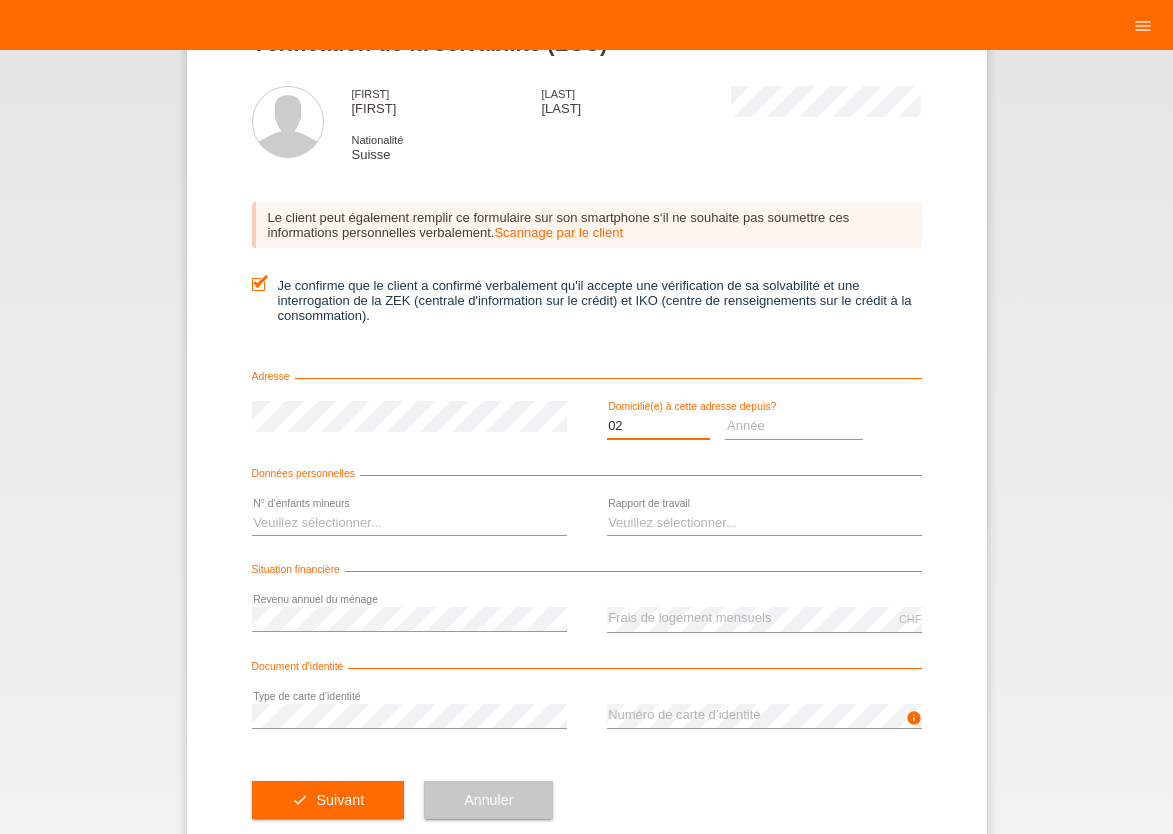 click on "02" at bounding box center [0, 0] 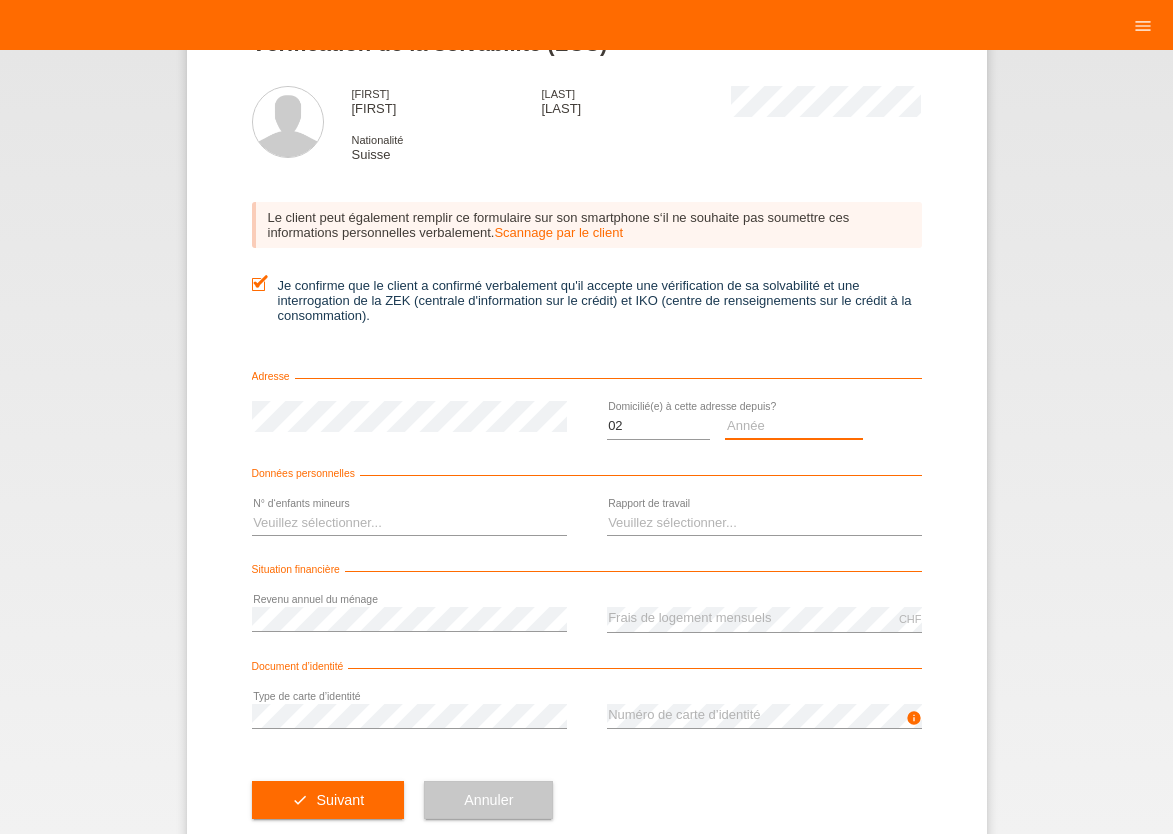click on "Année
2025
2024
2023
2022
2021
2020
2019
2018
2017
2016 2015 2014 2013 2012 2011 2010 2009 2008 2007 2006 2005 2004 2003" at bounding box center [794, 426] 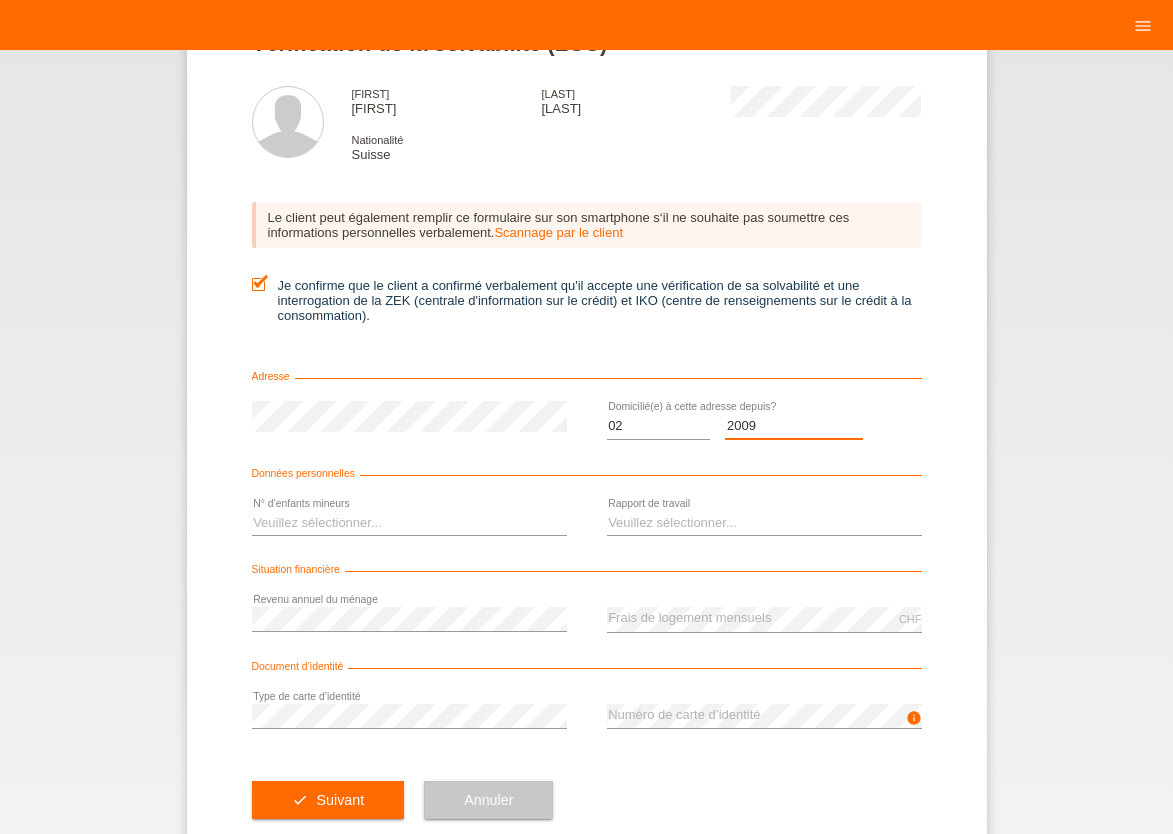 click on "2009" at bounding box center [0, 0] 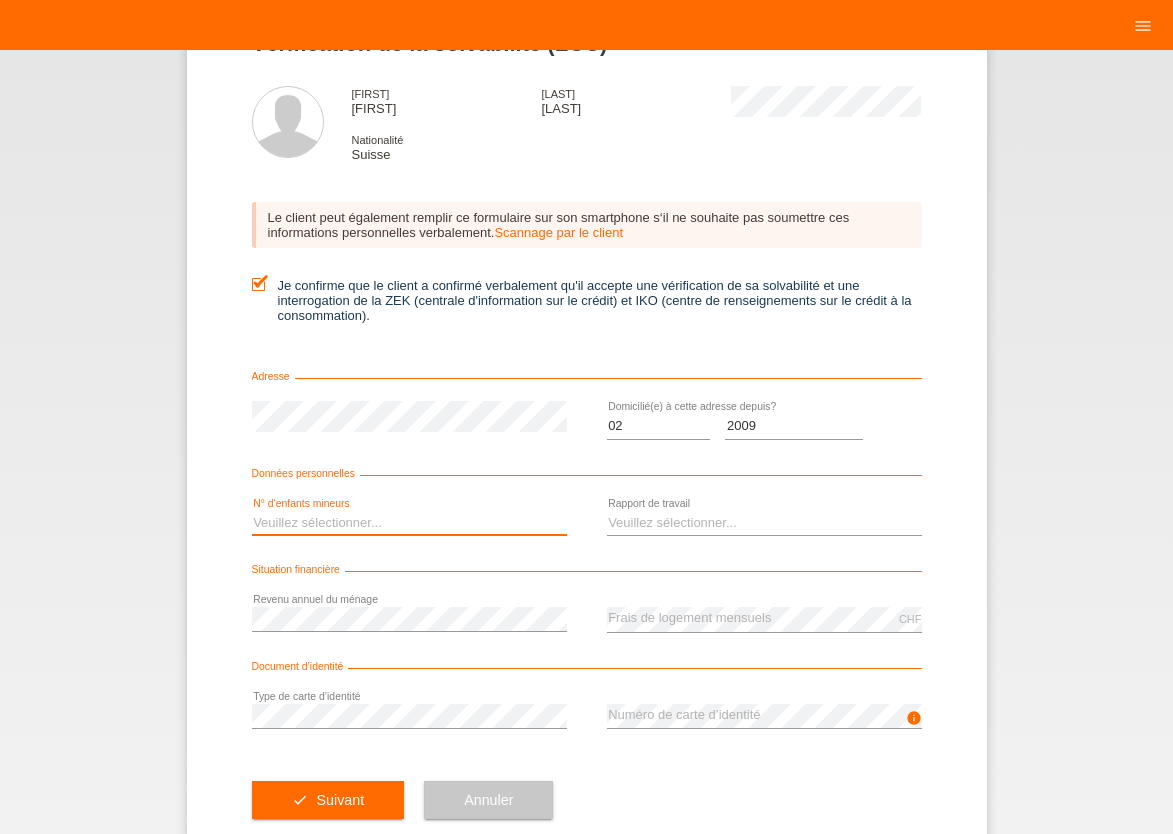 click on "Veuillez sélectionner...
0
1
2
3
4
5
6
7
8
9" at bounding box center (409, 523) 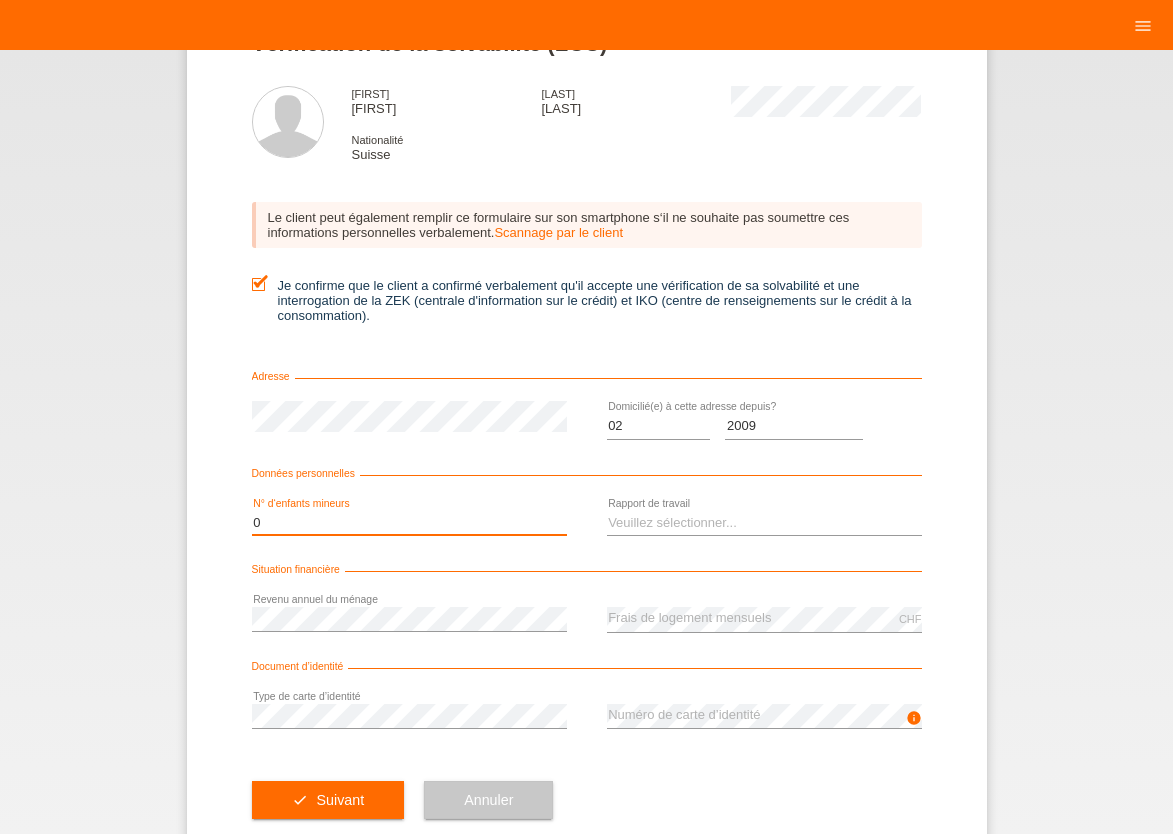 click on "0" at bounding box center (0, 0) 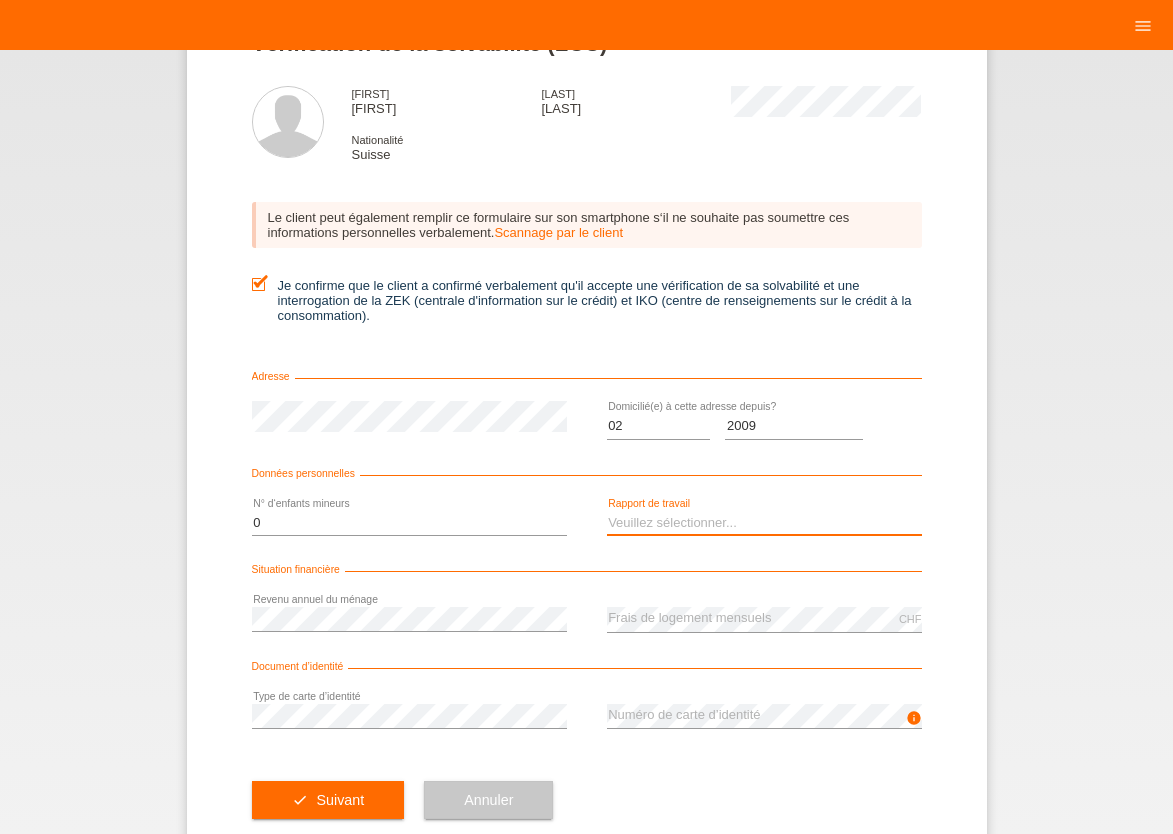 click on "Veuillez sélectionner...
A durée indéterminée
A durée déterminée
Apprenti/étudiant
Retraité(e)
Sans activité lucrative
Femme/homme au foyer
Indépendant(e)" at bounding box center (764, 523) 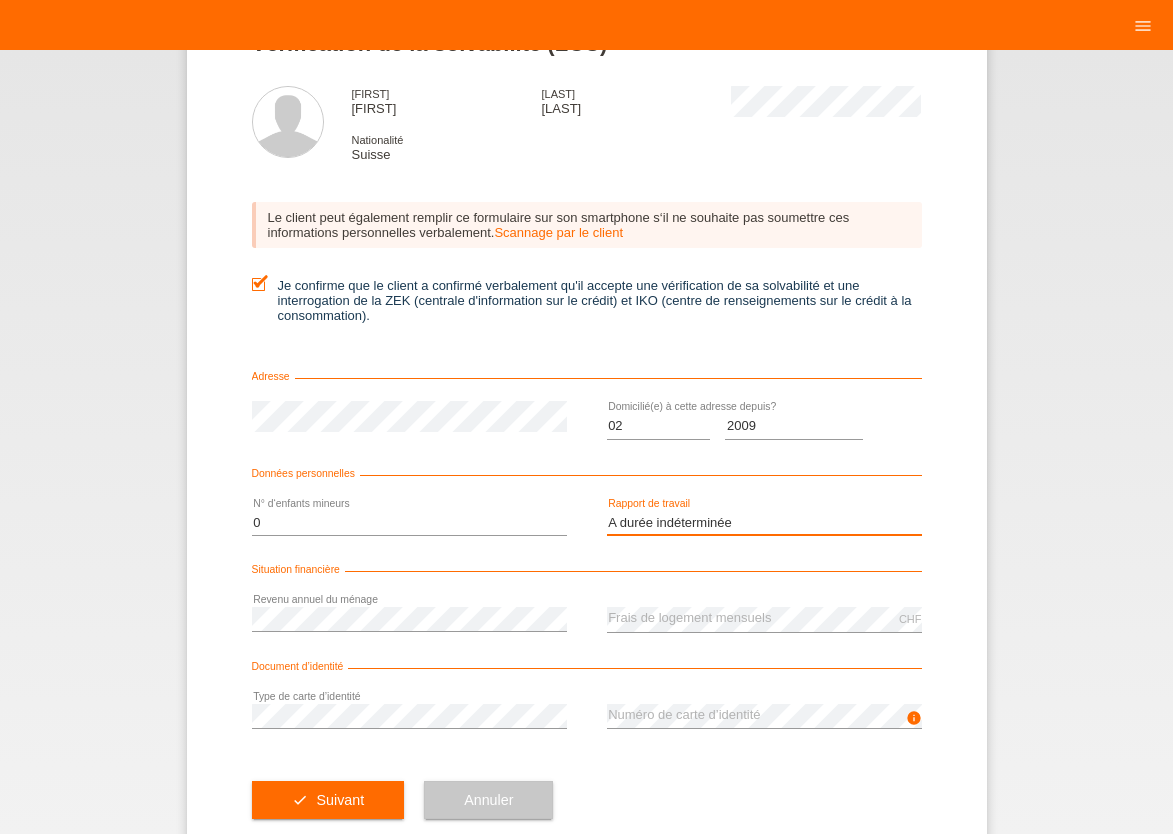 click on "A durée indéterminée" at bounding box center (0, 0) 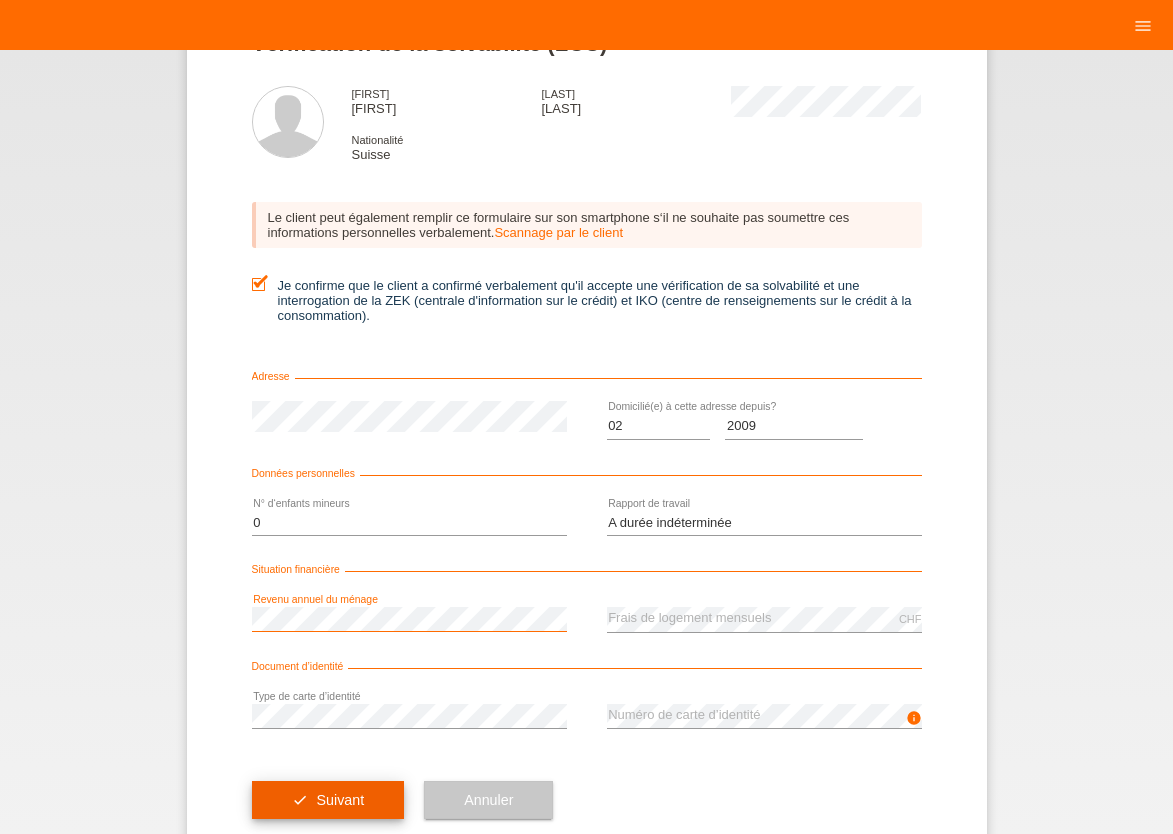 scroll, scrollTop: 0, scrollLeft: 0, axis: both 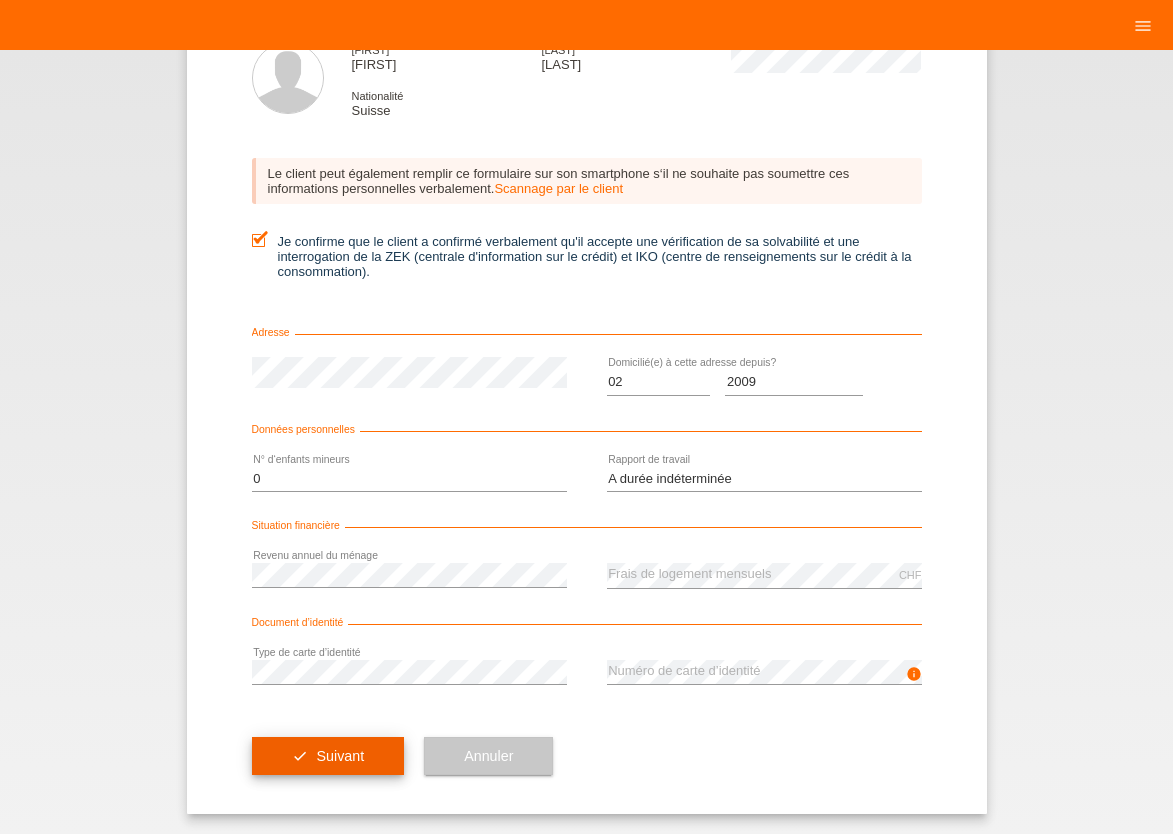 click on "Suivant" at bounding box center (340, 756) 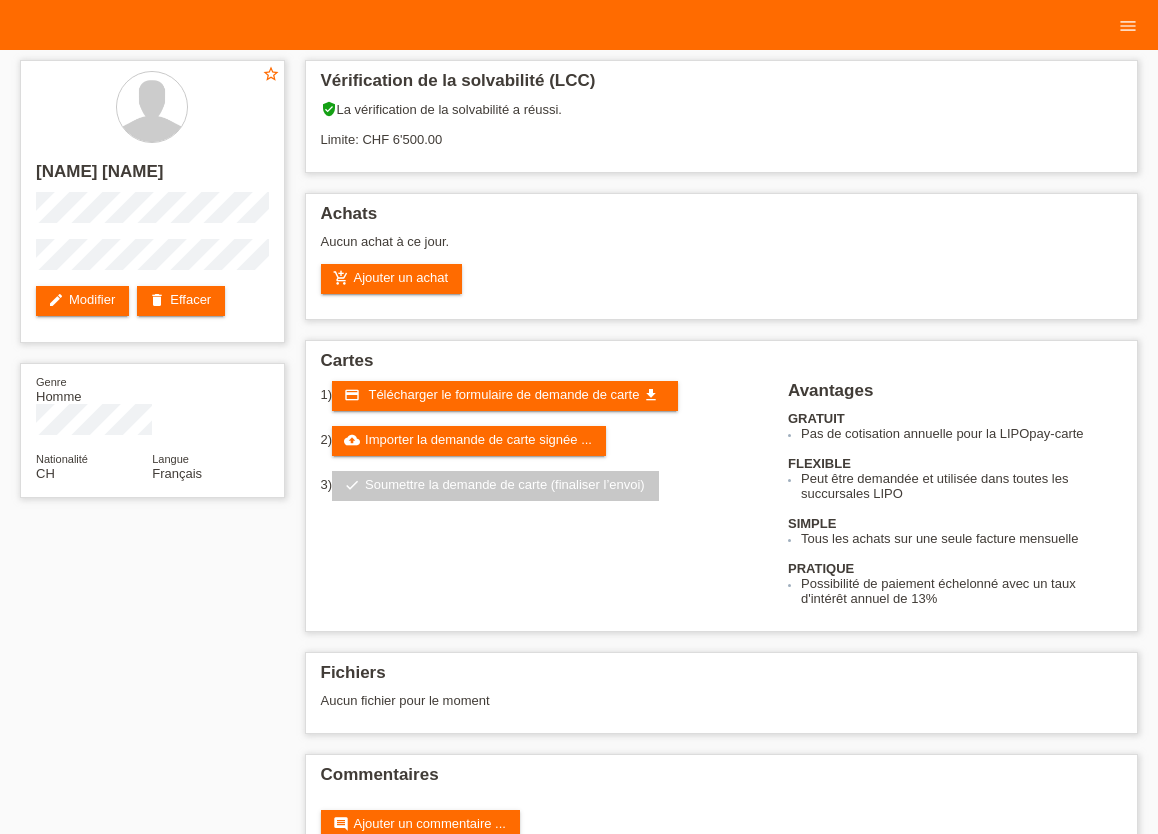 scroll, scrollTop: 0, scrollLeft: 0, axis: both 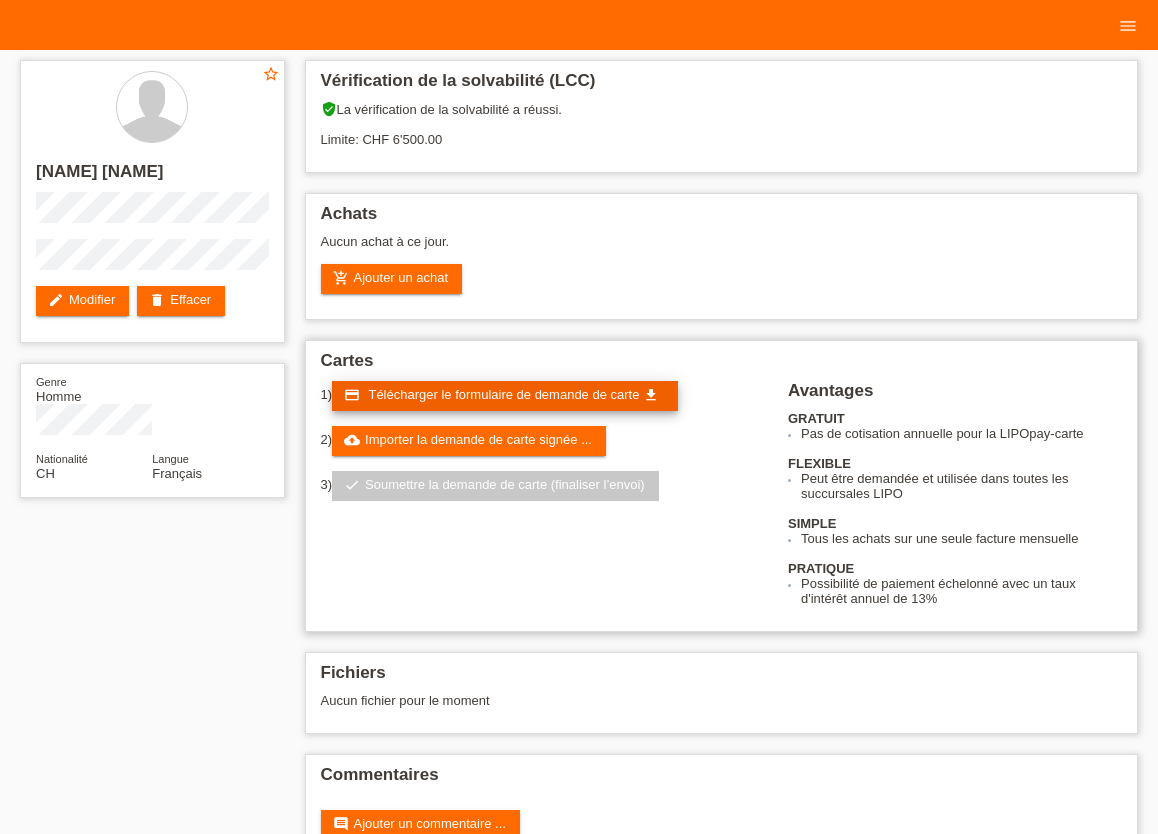 click on "Télécharger le formulaire de demande de carte" at bounding box center [503, 394] 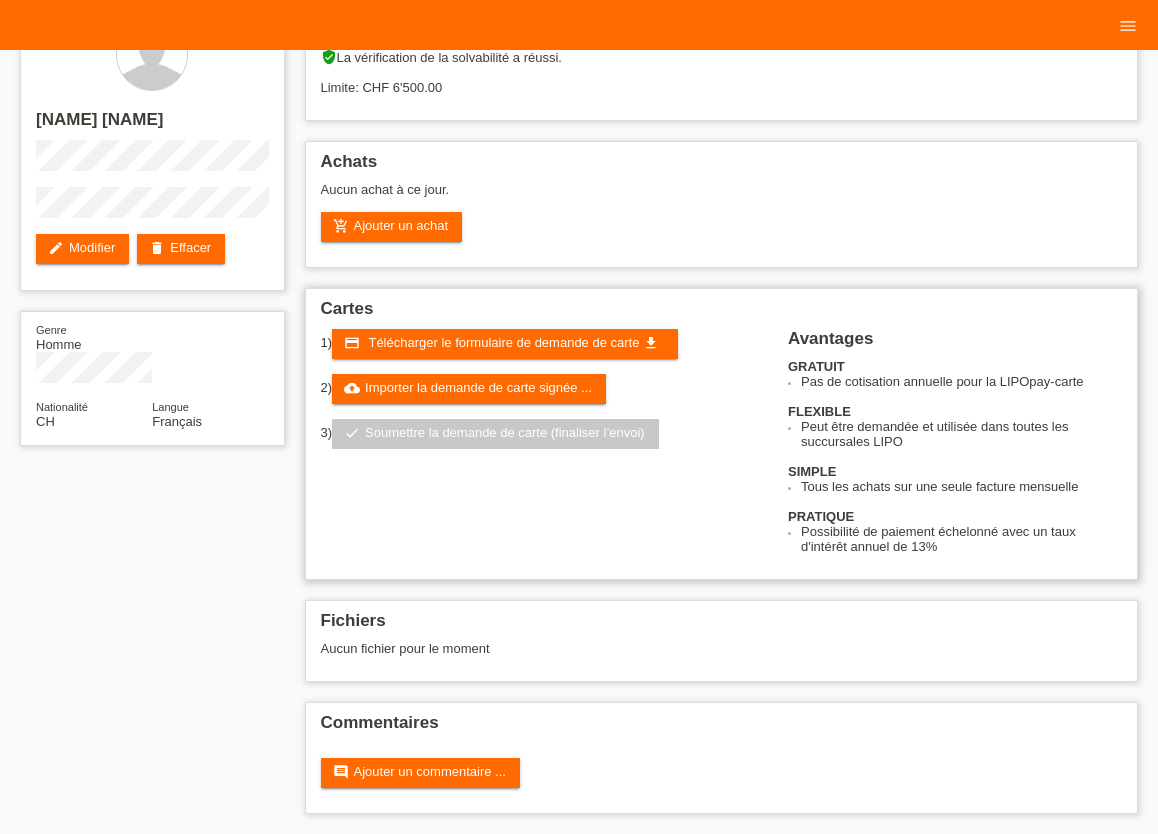 scroll, scrollTop: 66, scrollLeft: 0, axis: vertical 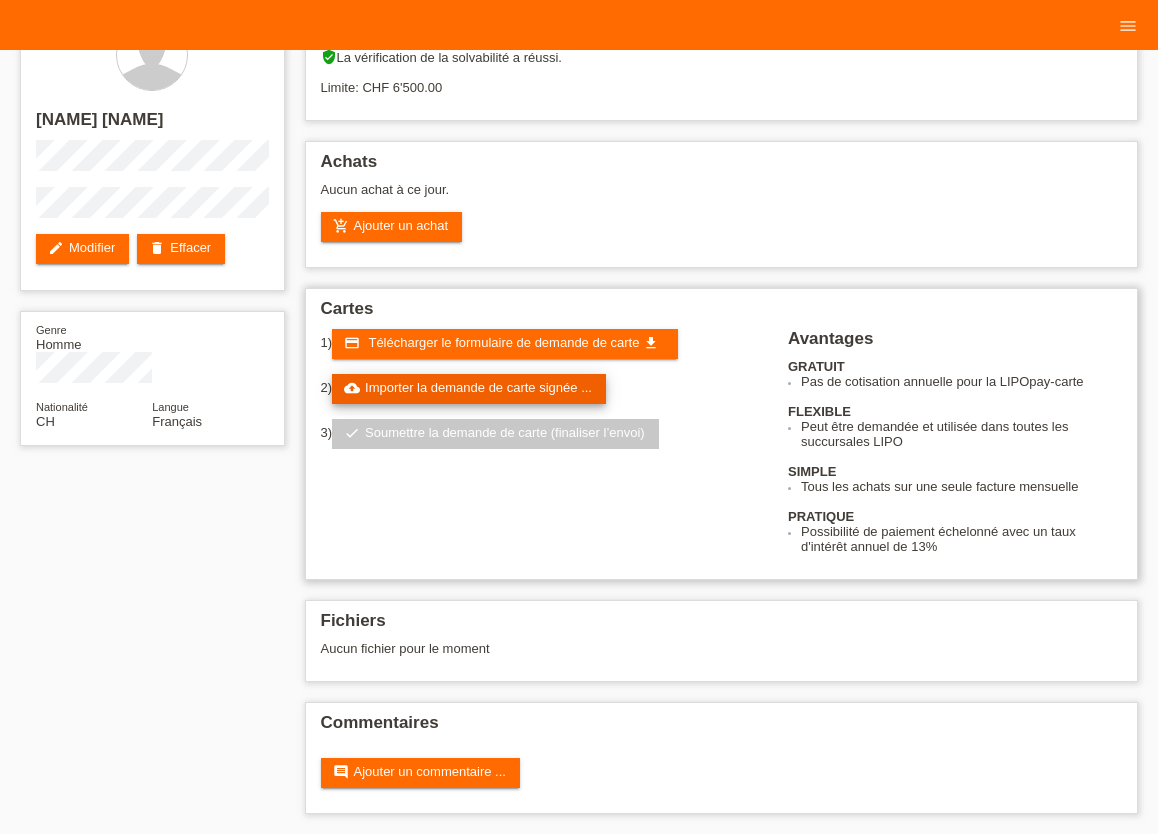 click on "cloud_upload  Importer la demande de carte signée ..." at bounding box center (469, 389) 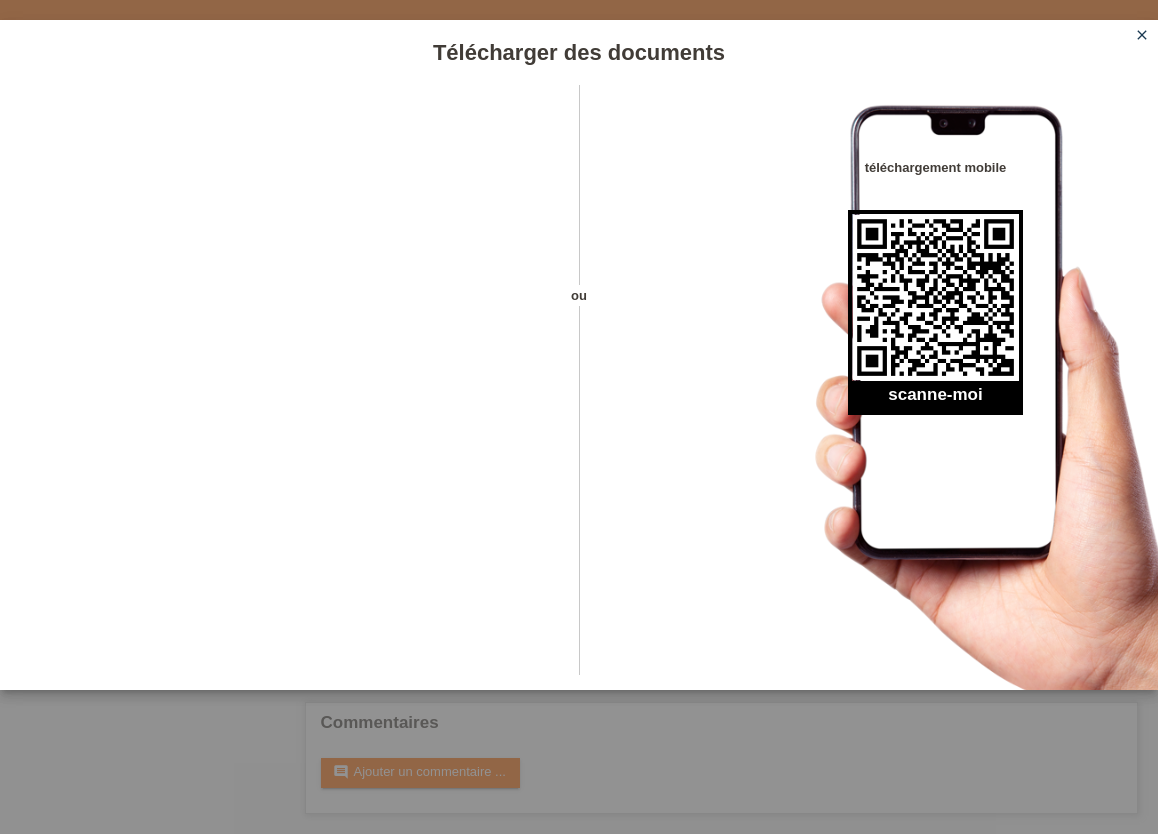 click on "close" at bounding box center [1142, 35] 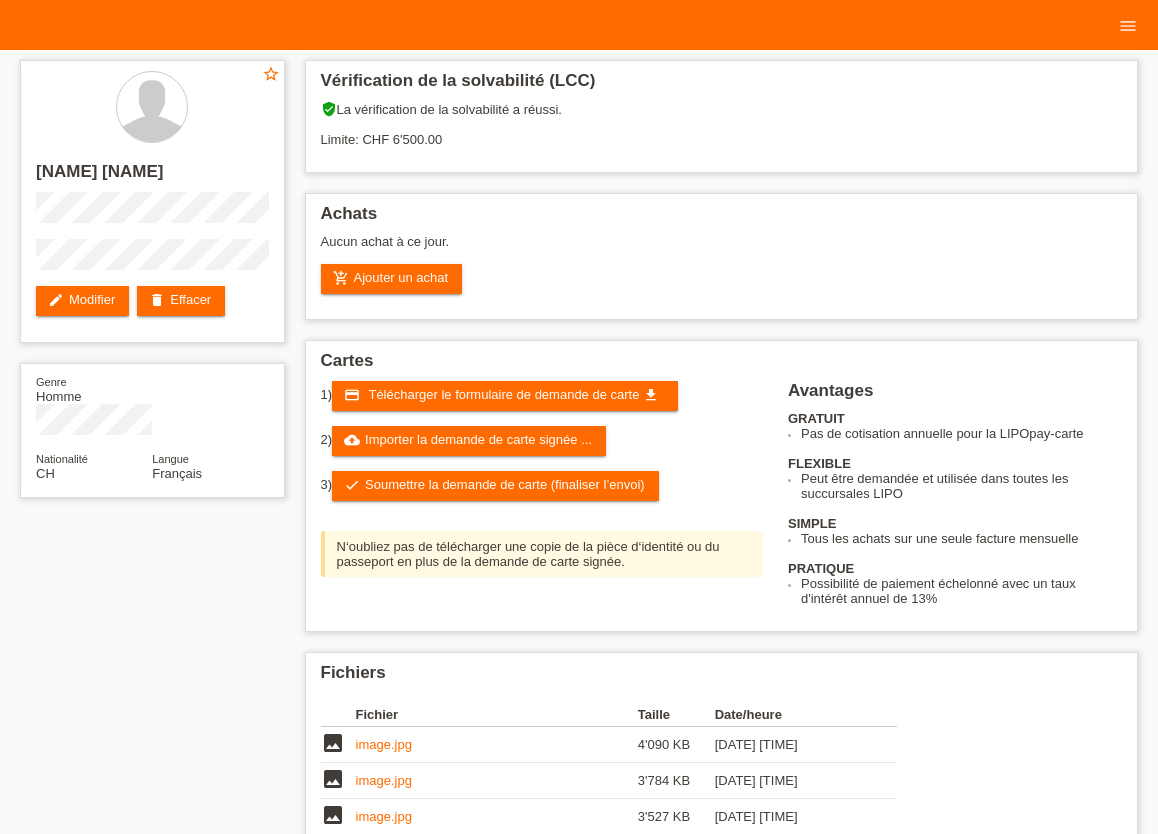 scroll, scrollTop: 66, scrollLeft: 0, axis: vertical 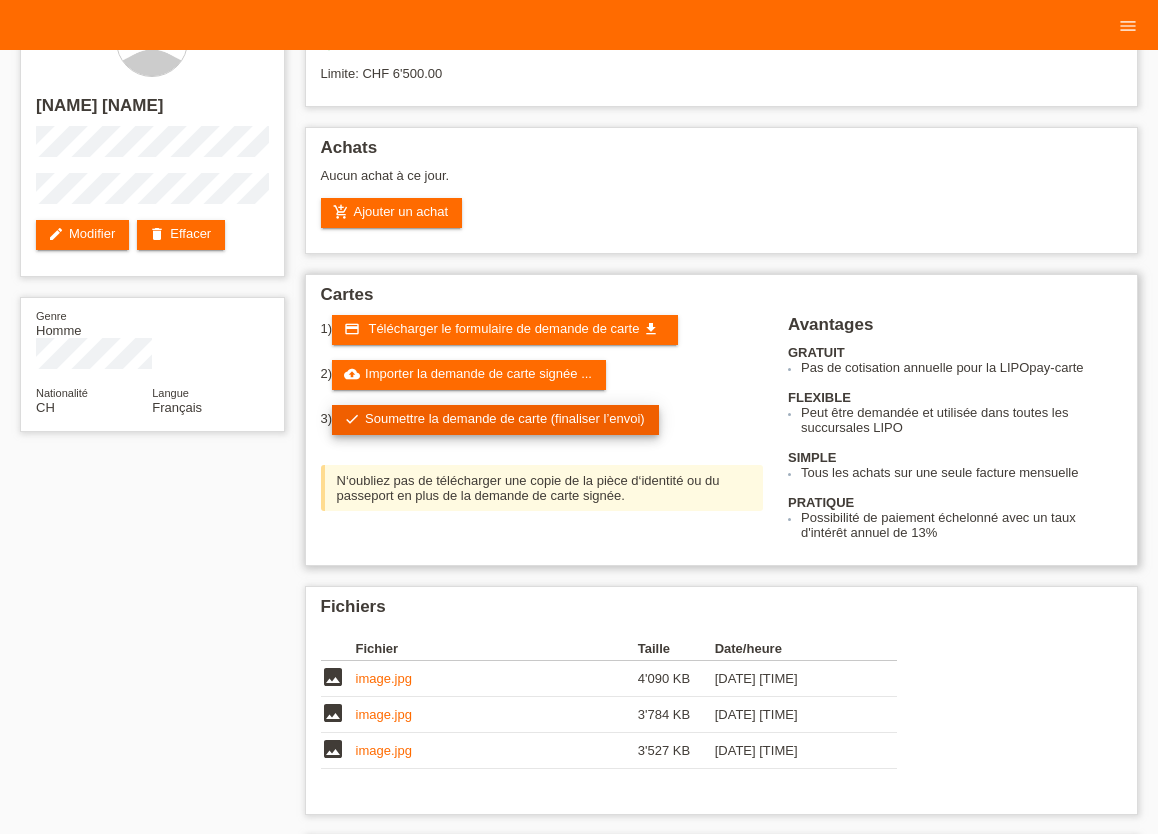 click on "check  Soumettre la demande de carte (finaliser l’envoi)" at bounding box center [495, 420] 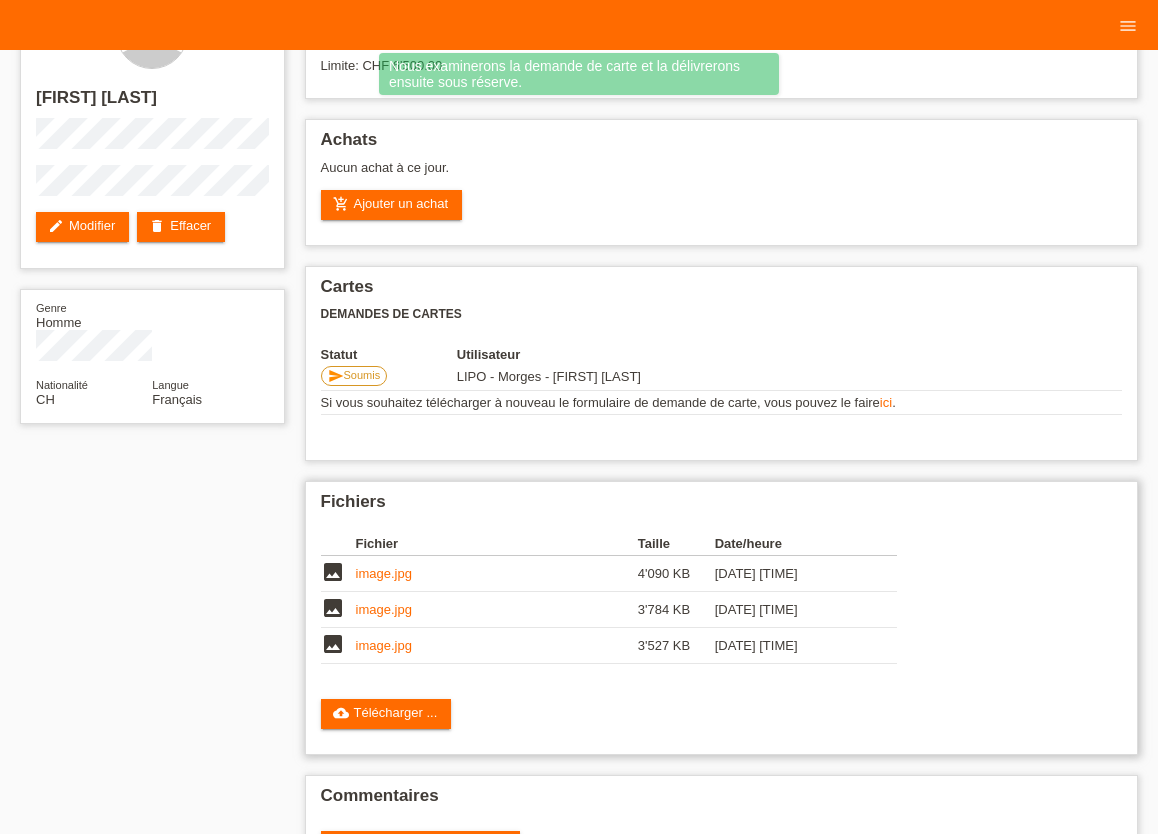 scroll, scrollTop: 0, scrollLeft: 0, axis: both 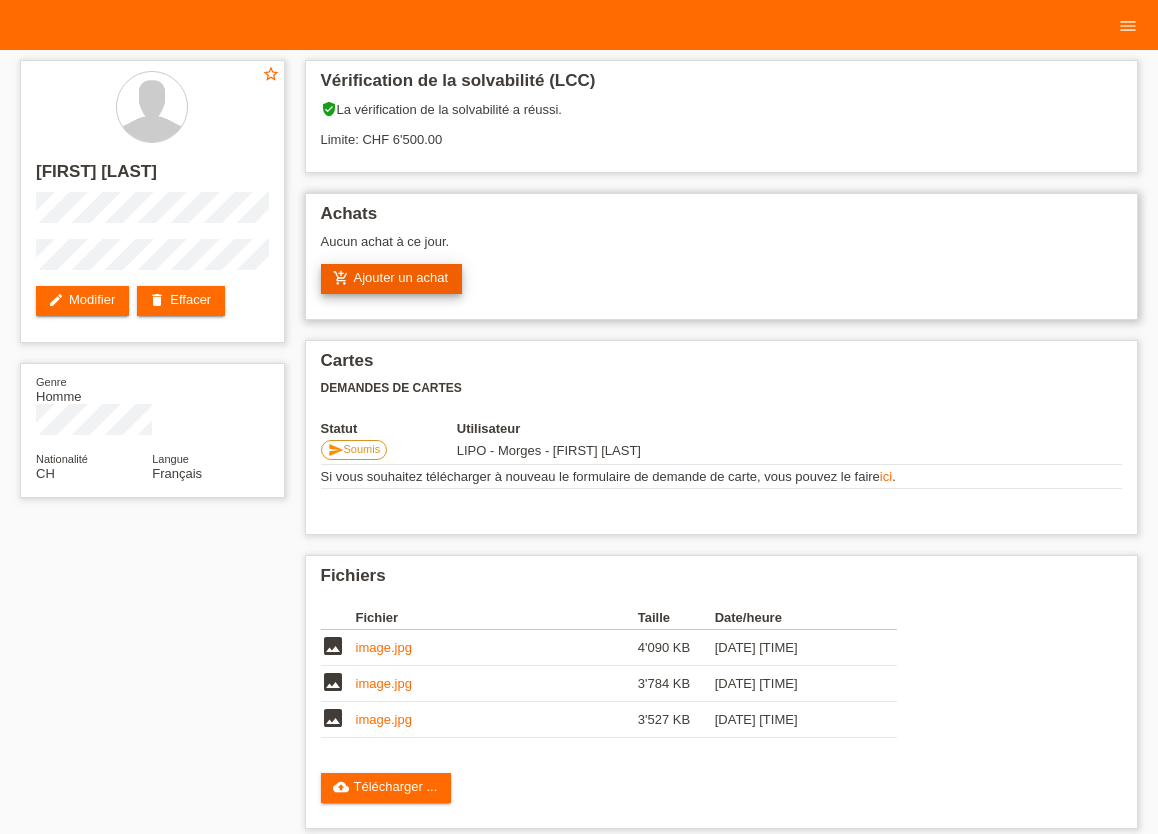 click on "add_shopping_cart  Ajouter un achat" at bounding box center [392, 279] 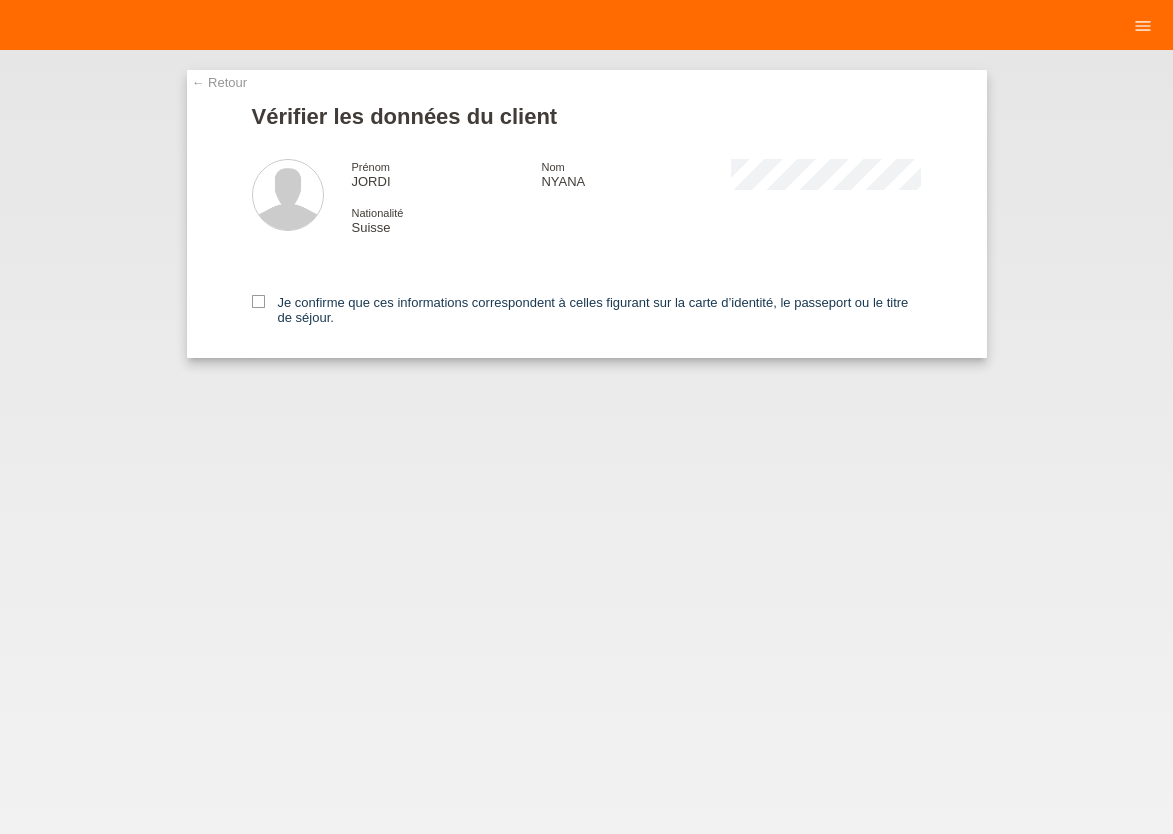 scroll, scrollTop: 0, scrollLeft: 0, axis: both 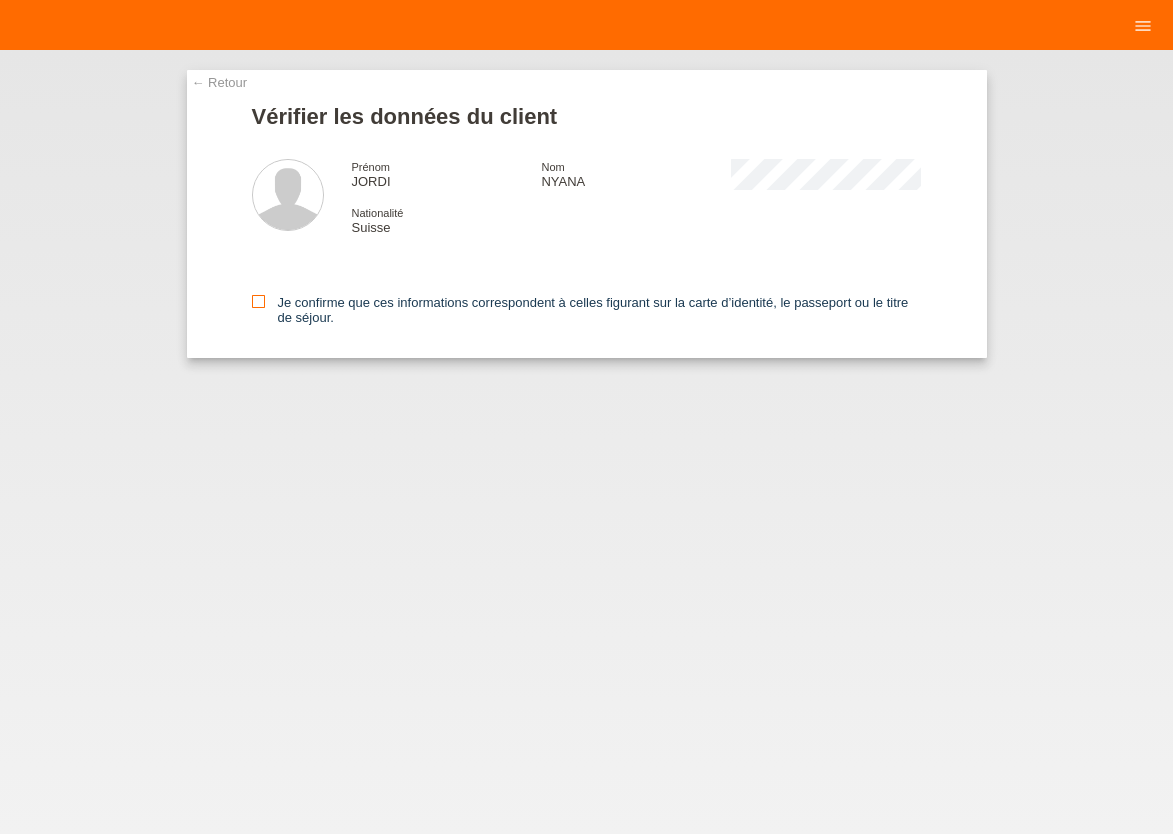 click at bounding box center (258, 301) 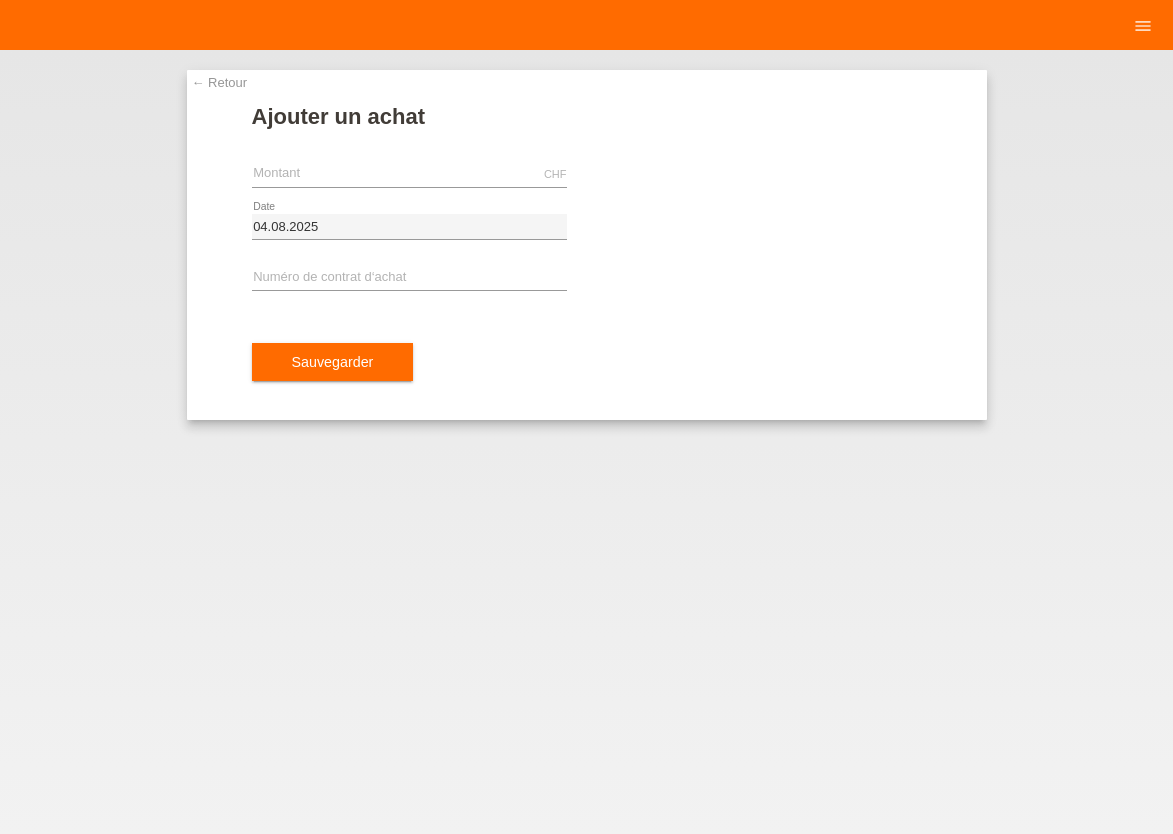 scroll, scrollTop: 0, scrollLeft: 0, axis: both 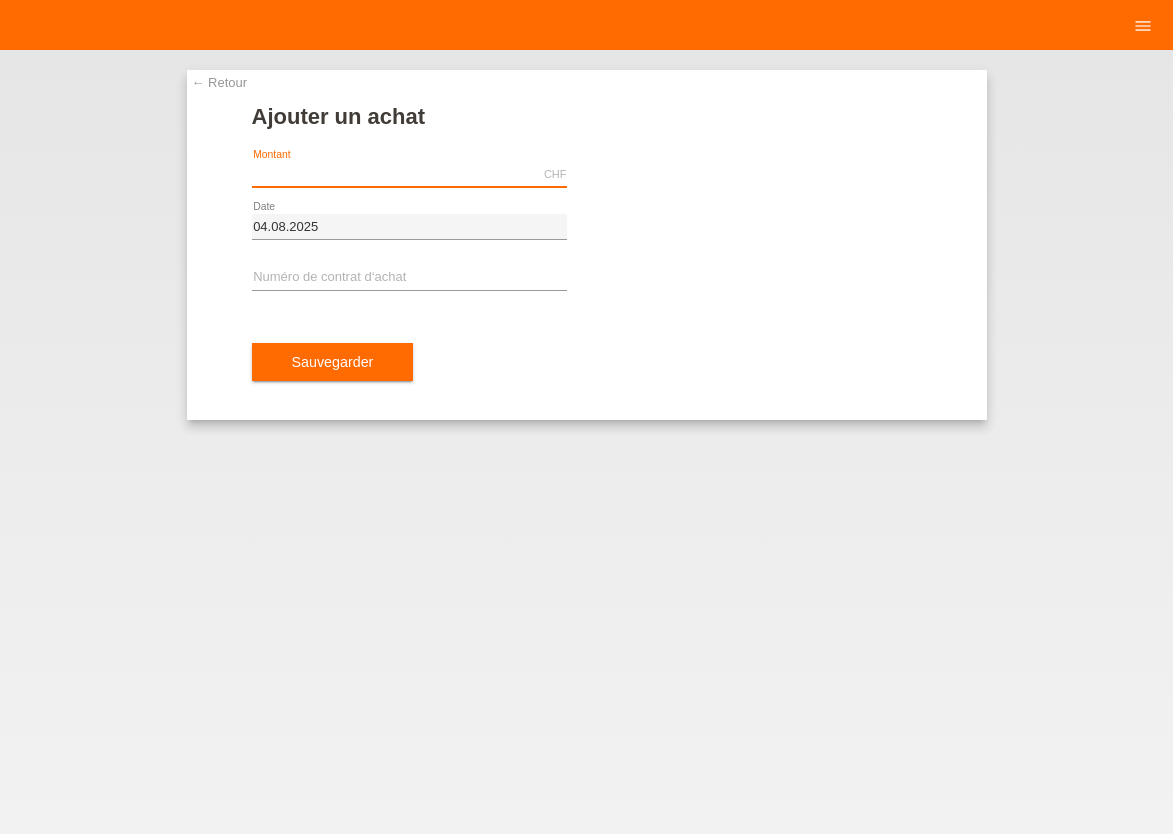 click at bounding box center [409, 174] 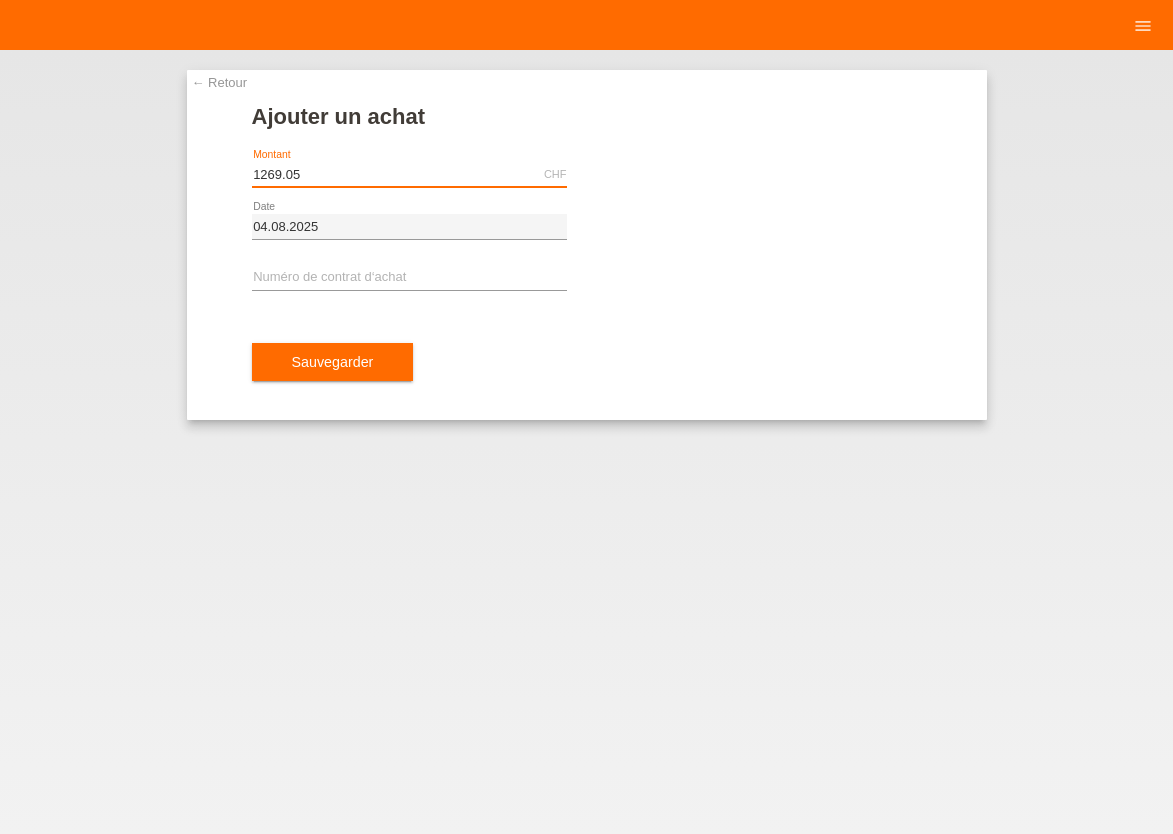 type on "1269.05" 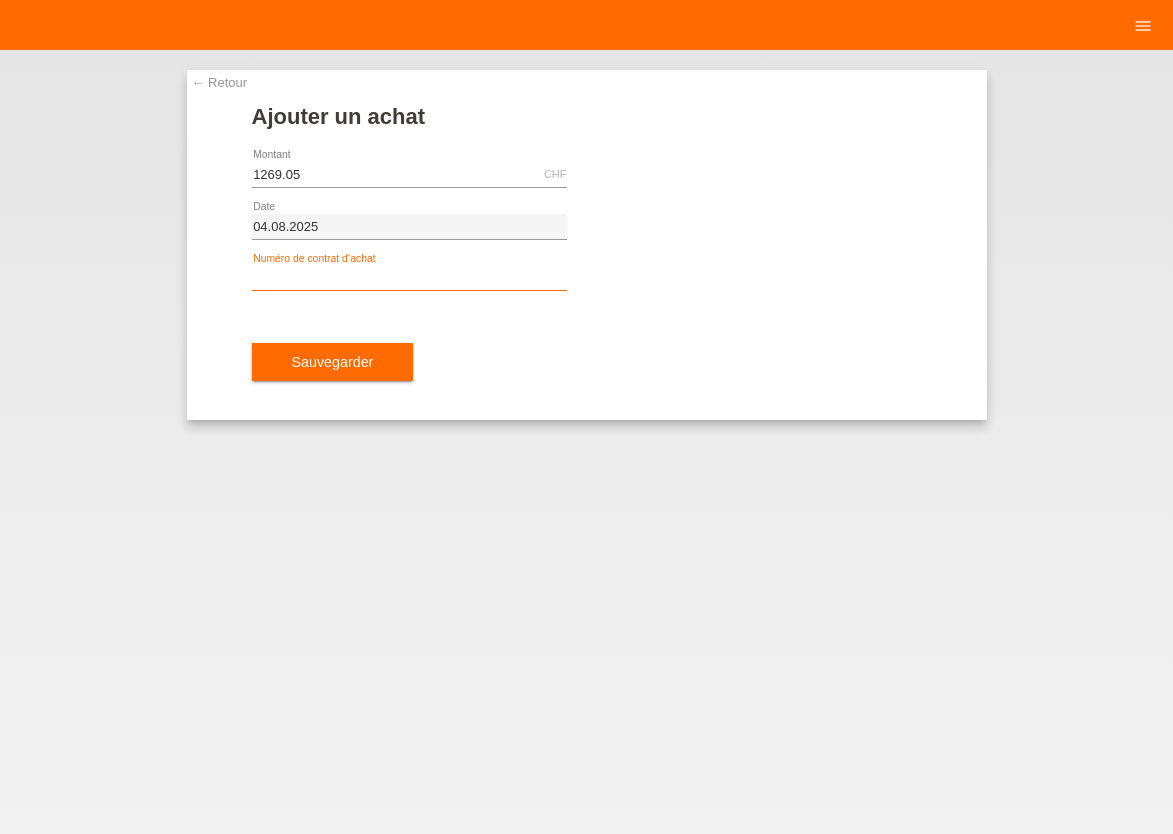 click at bounding box center [409, 278] 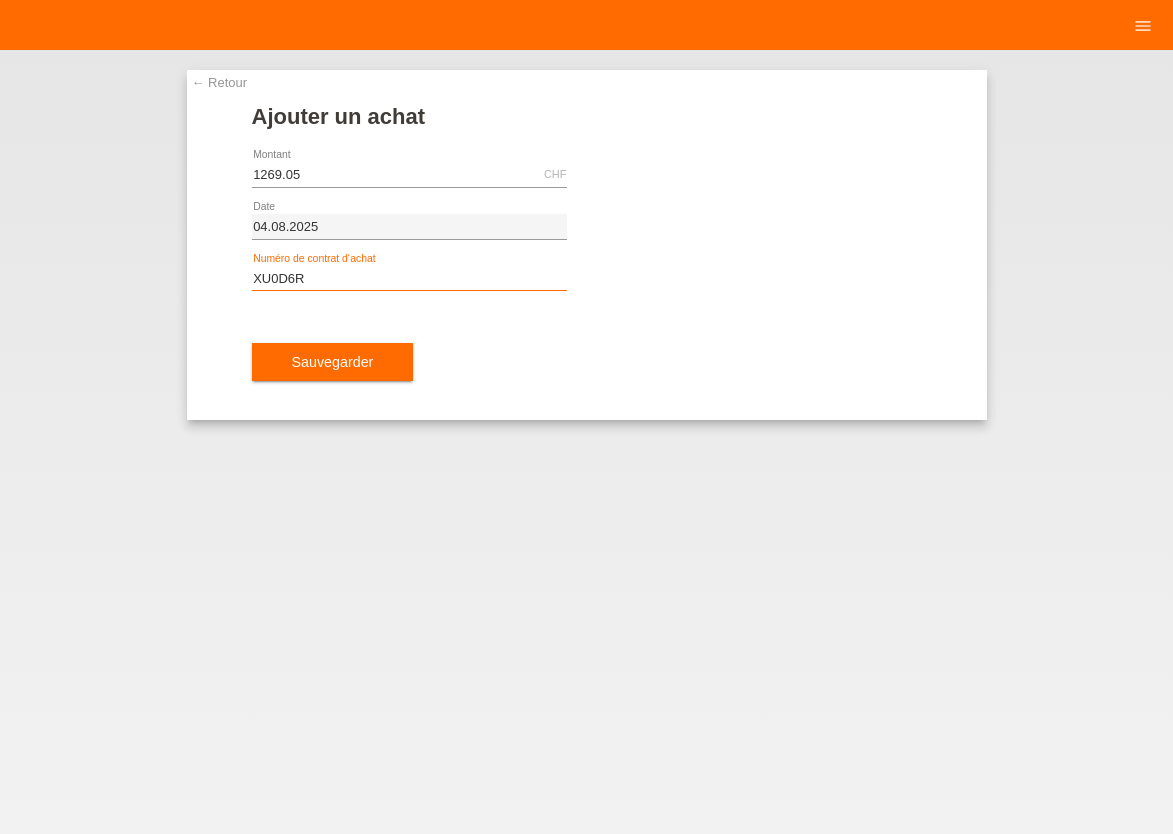 type on "XU0D6R" 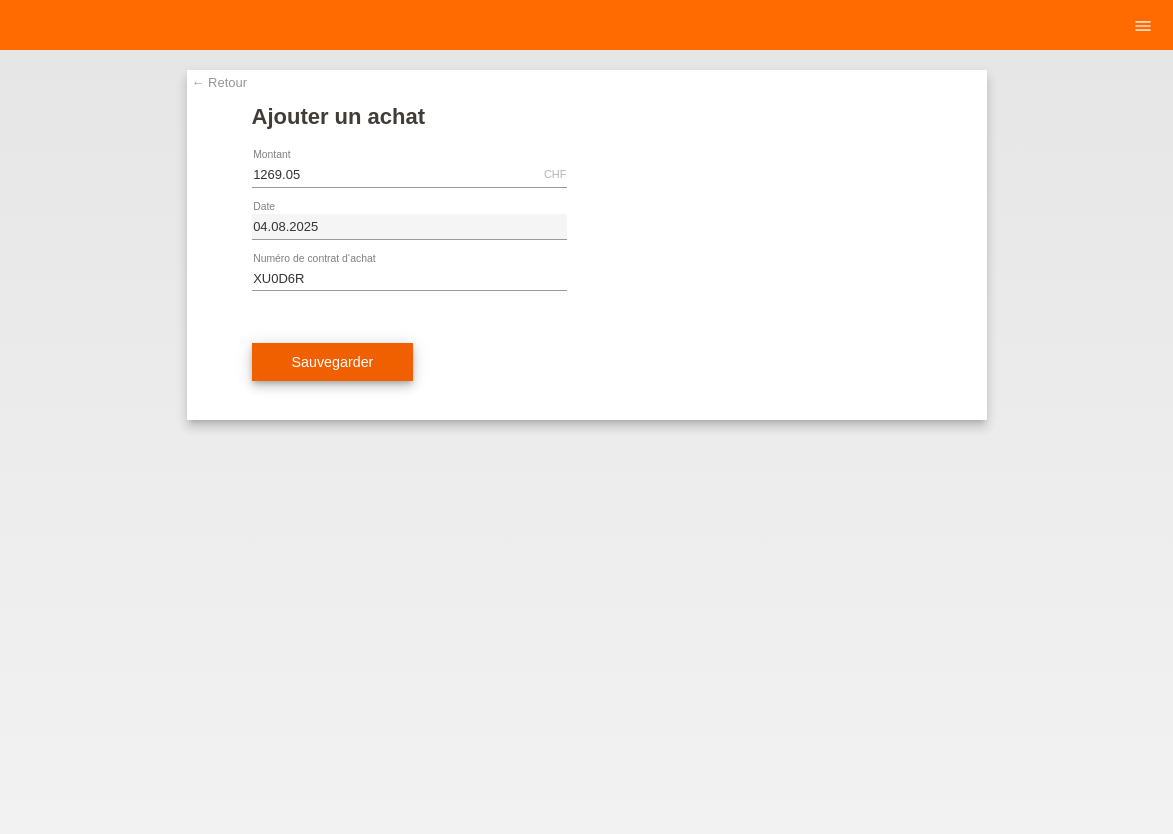 click on "Sauvegarder" at bounding box center (333, 362) 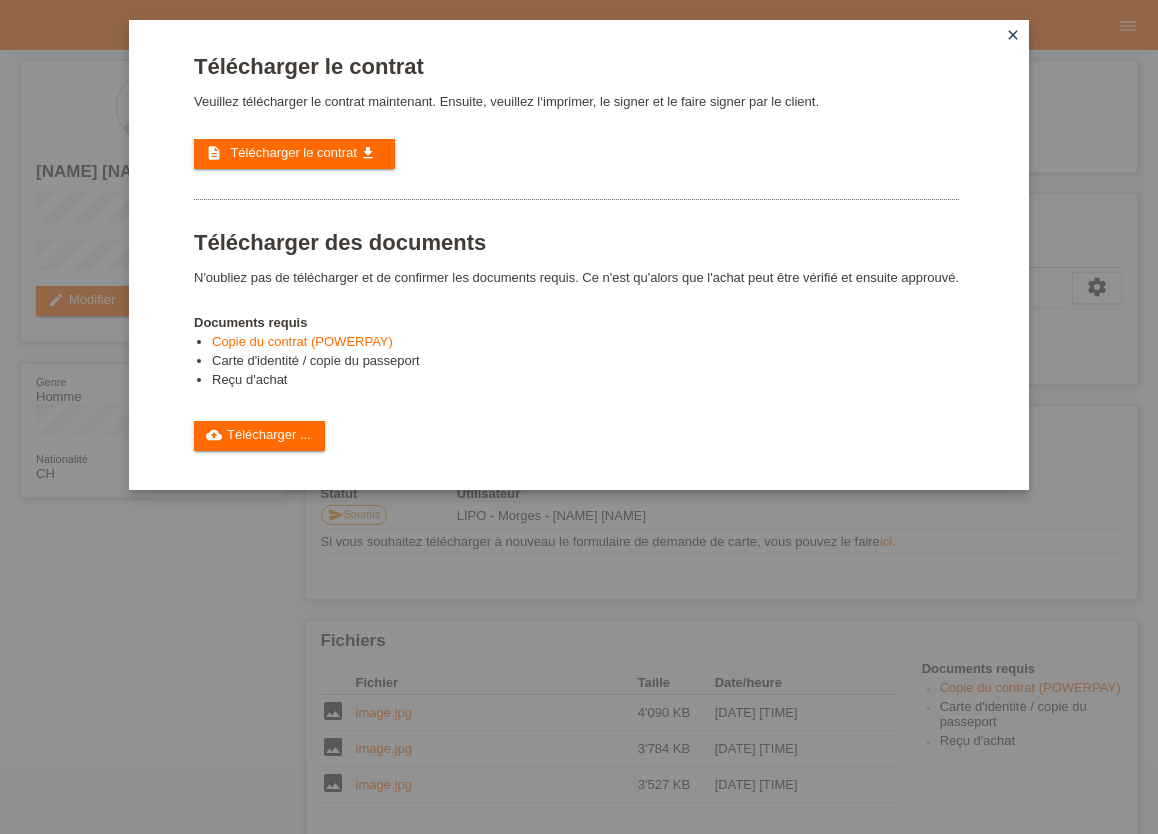 scroll, scrollTop: 0, scrollLeft: 0, axis: both 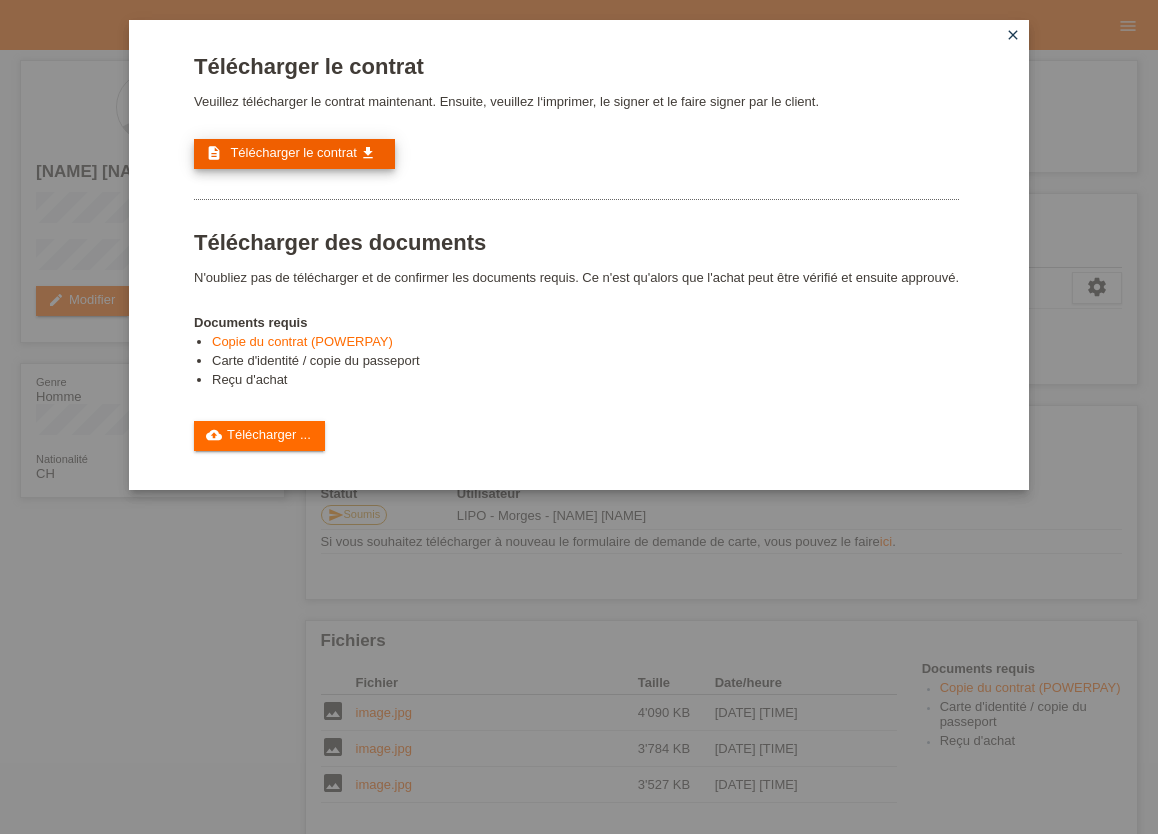 click on "Télécharger le contrat" at bounding box center (293, 152) 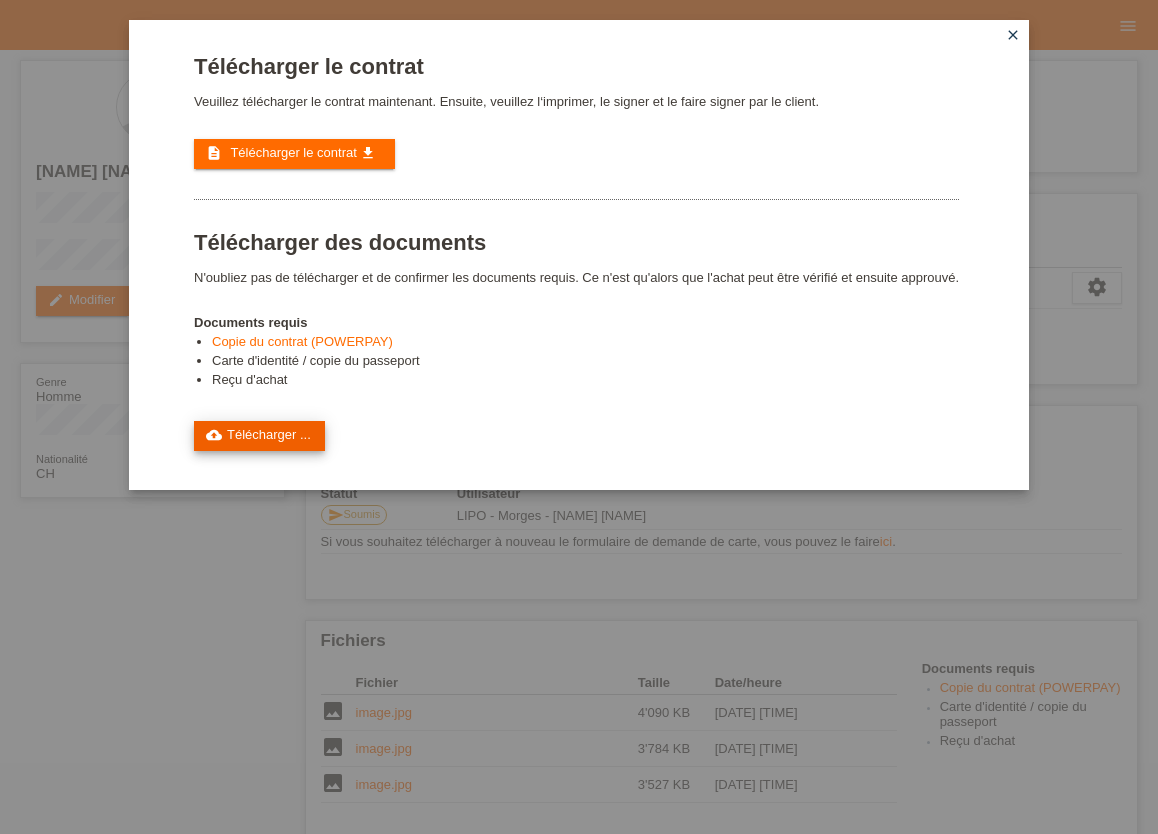 click on "cloud_upload  Télécharger ..." at bounding box center [259, 436] 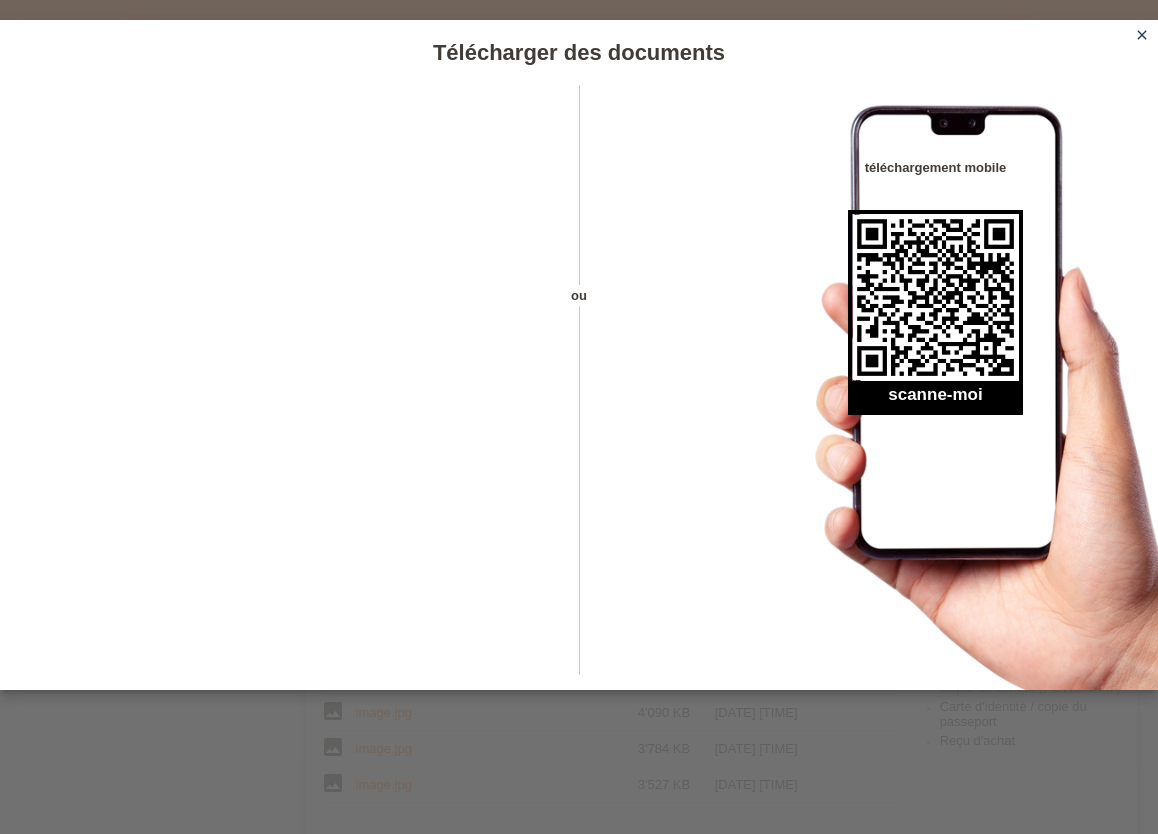 click on "close" at bounding box center [1142, 35] 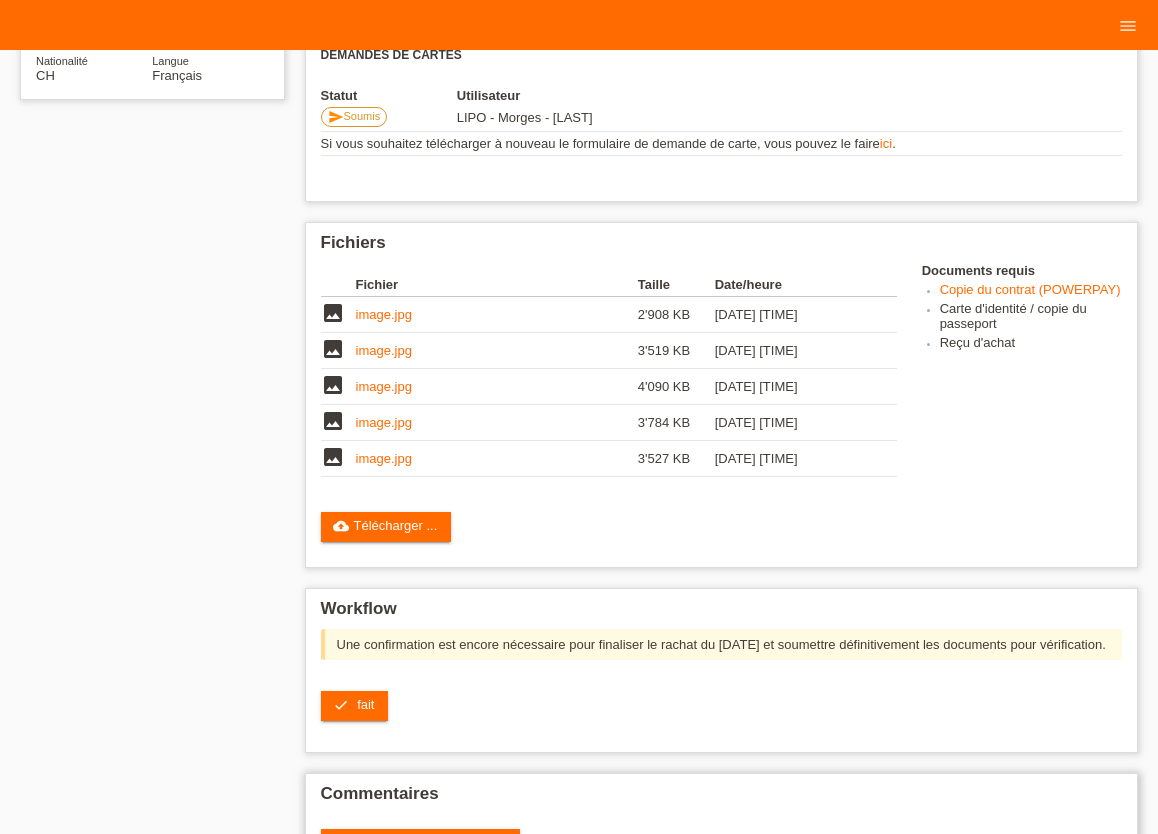 scroll, scrollTop: 440, scrollLeft: 0, axis: vertical 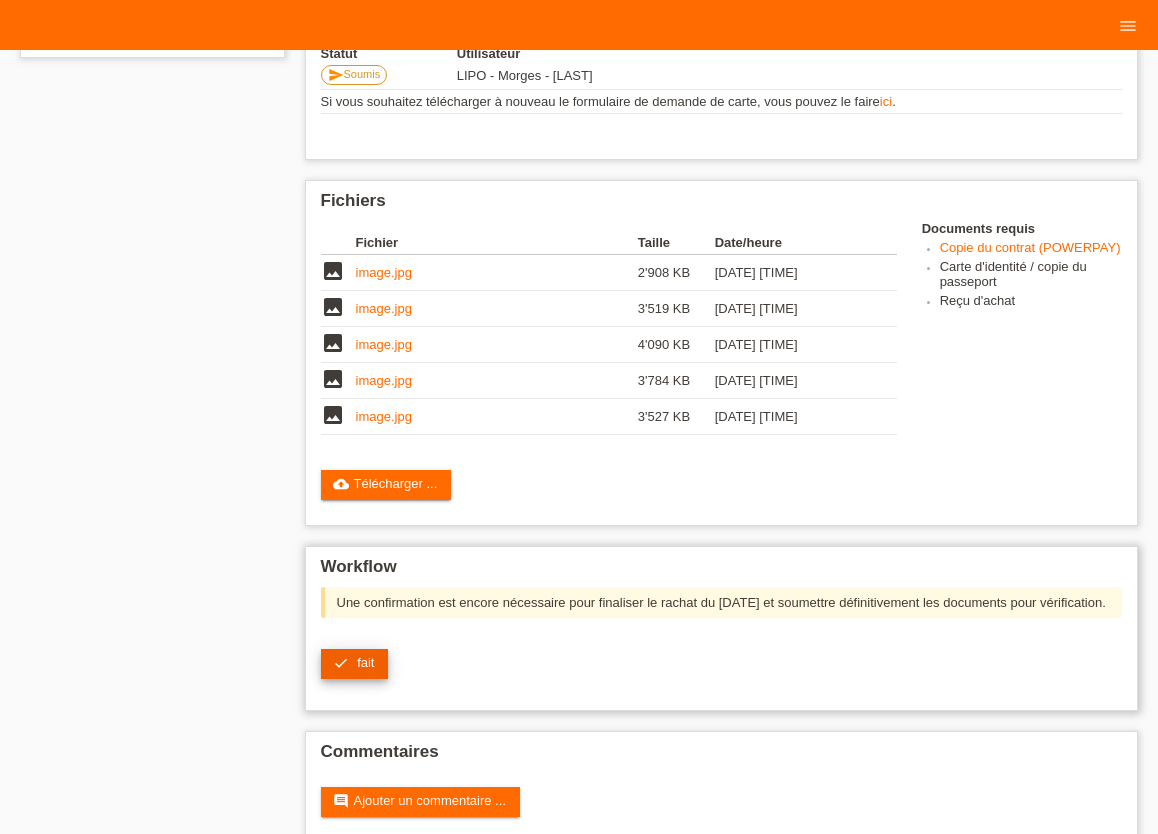 click on "check   fait" at bounding box center [355, 664] 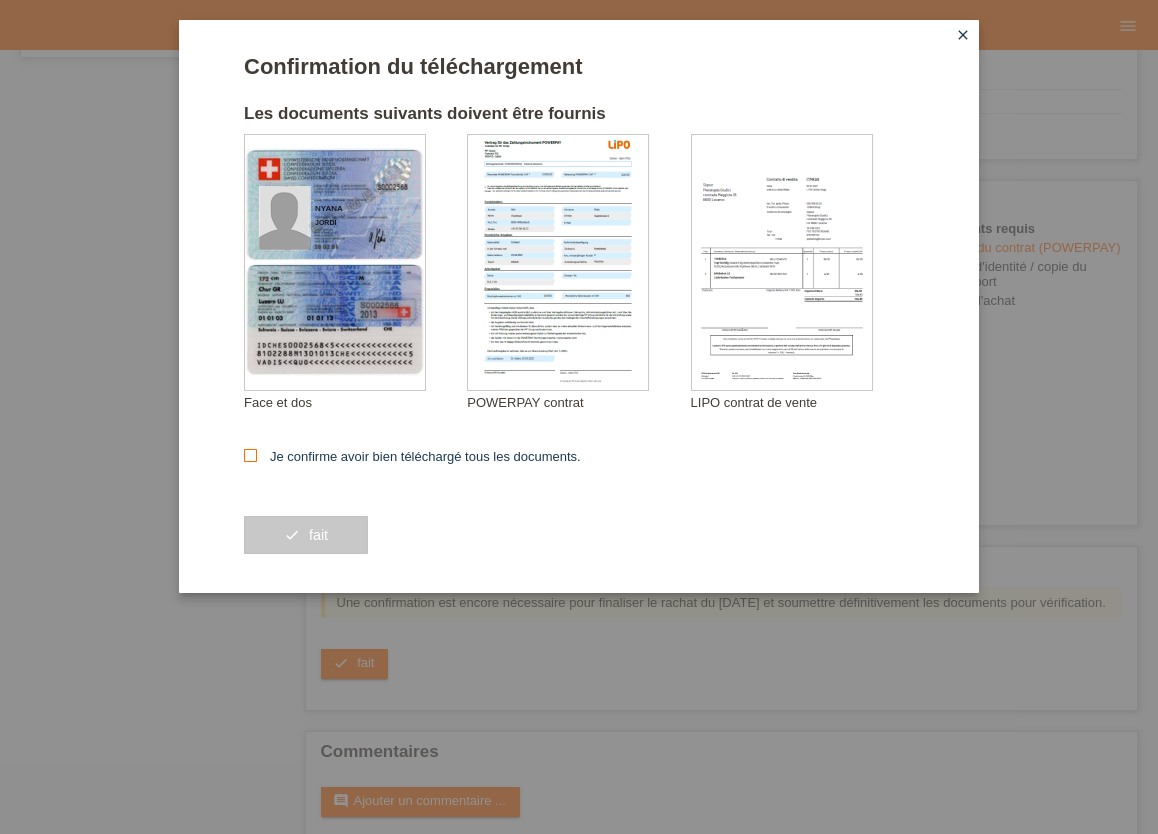 click at bounding box center (250, 455) 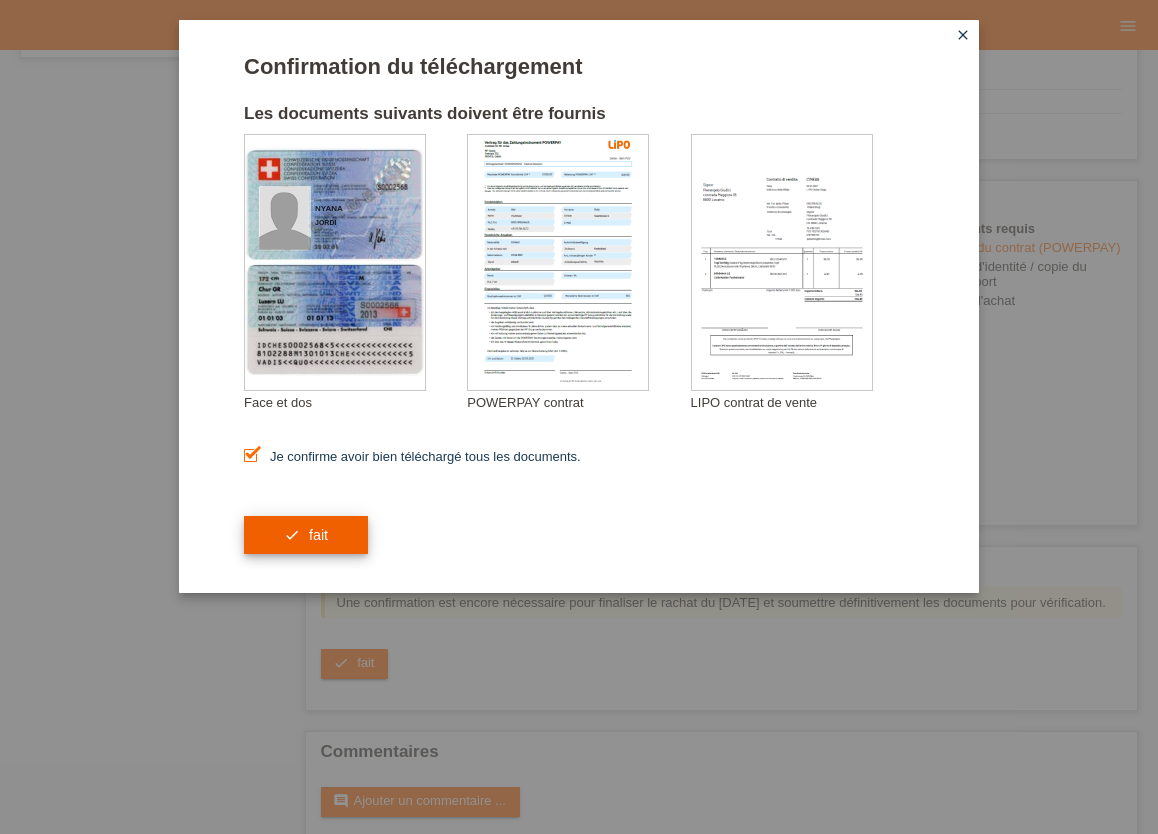 click on "check   fait" at bounding box center (306, 535) 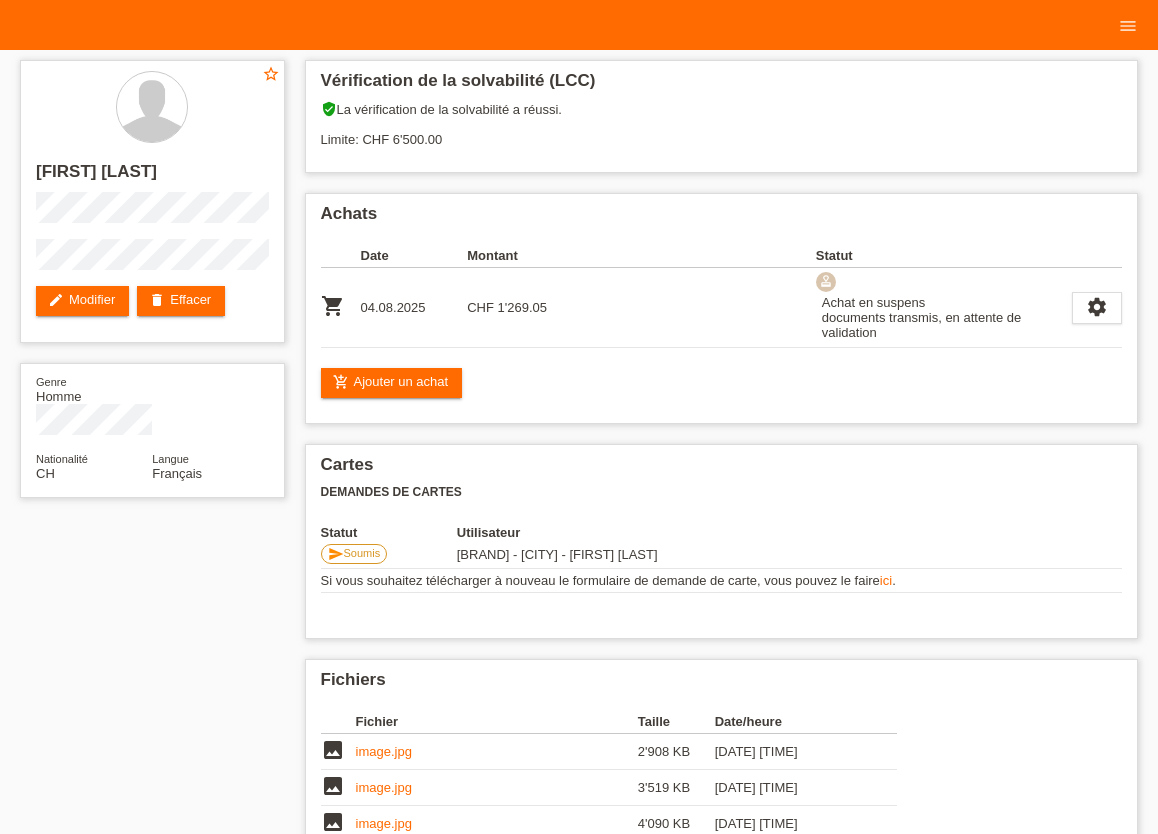 scroll, scrollTop: 0, scrollLeft: 0, axis: both 